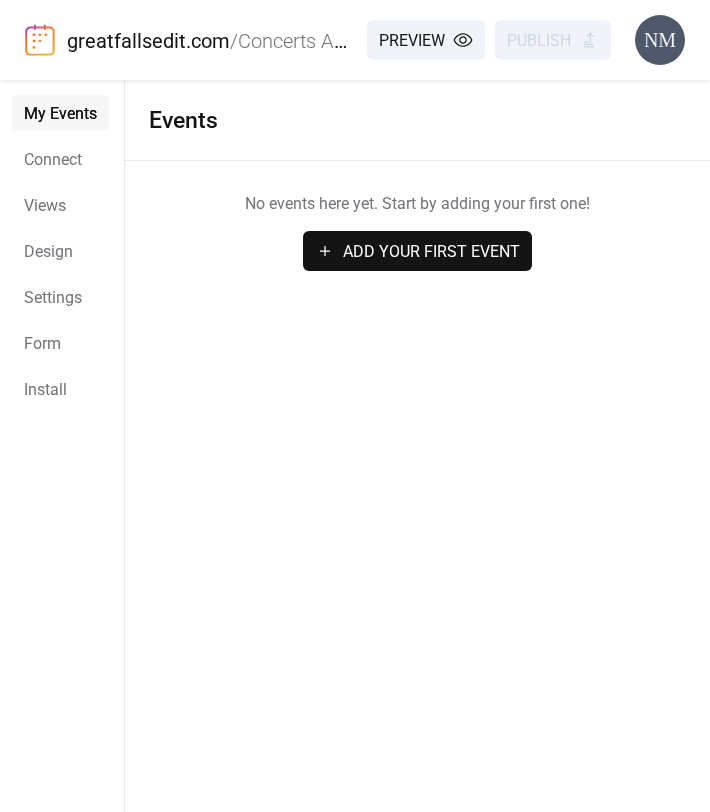 scroll, scrollTop: 0, scrollLeft: 0, axis: both 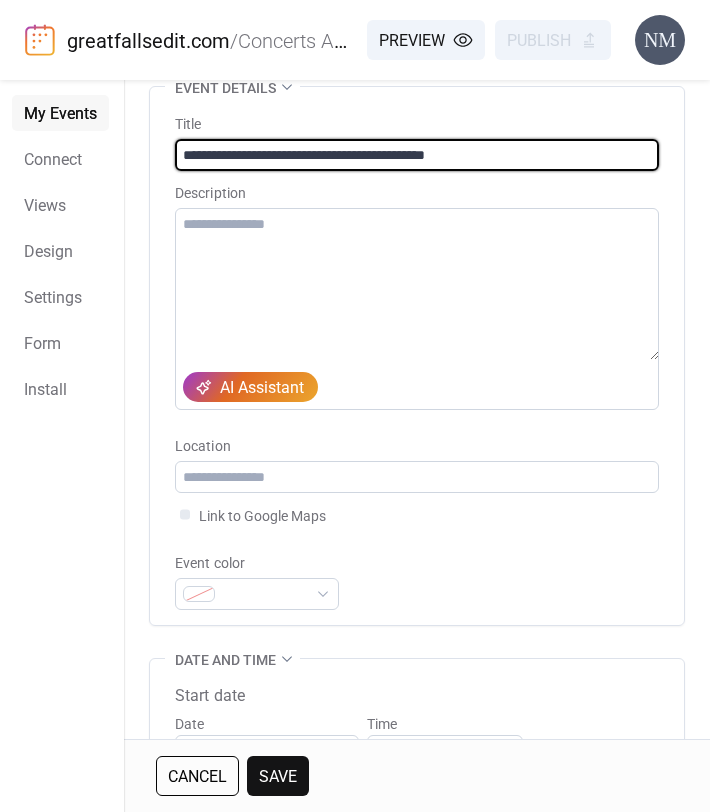 type on "**********" 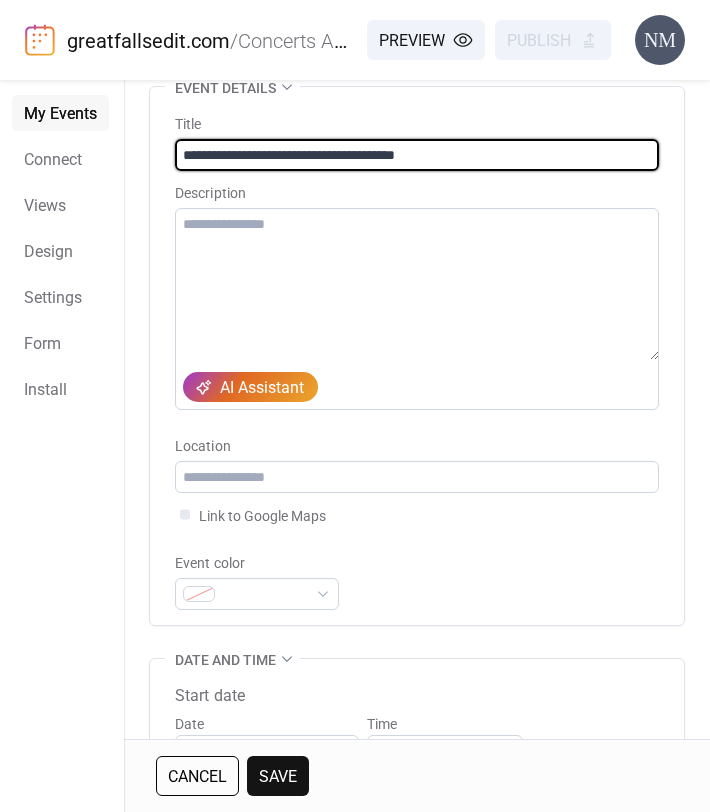 drag, startPoint x: 294, startPoint y: 155, endPoint x: 553, endPoint y: 152, distance: 259.01736 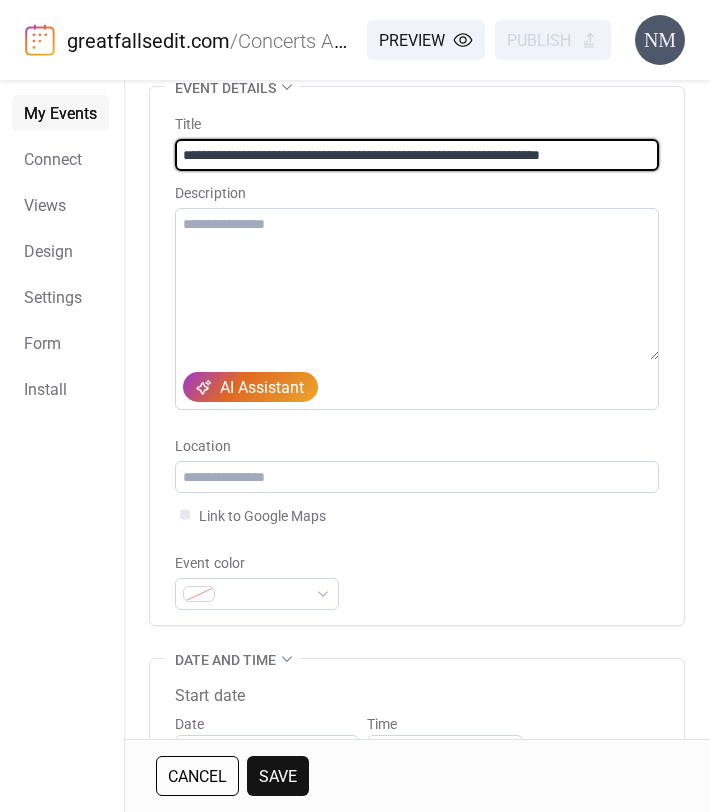 scroll, scrollTop: 0, scrollLeft: 30, axis: horizontal 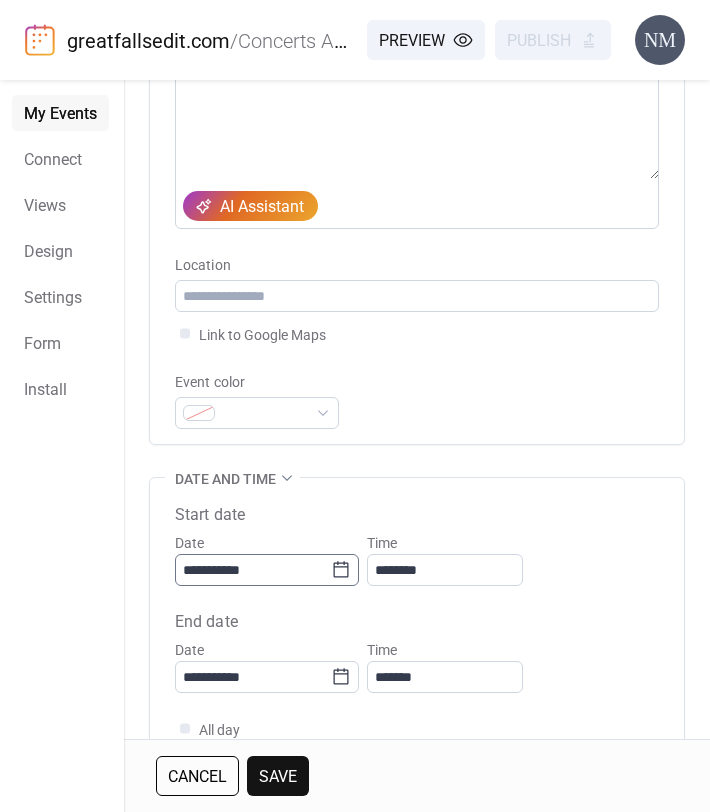 type on "**********" 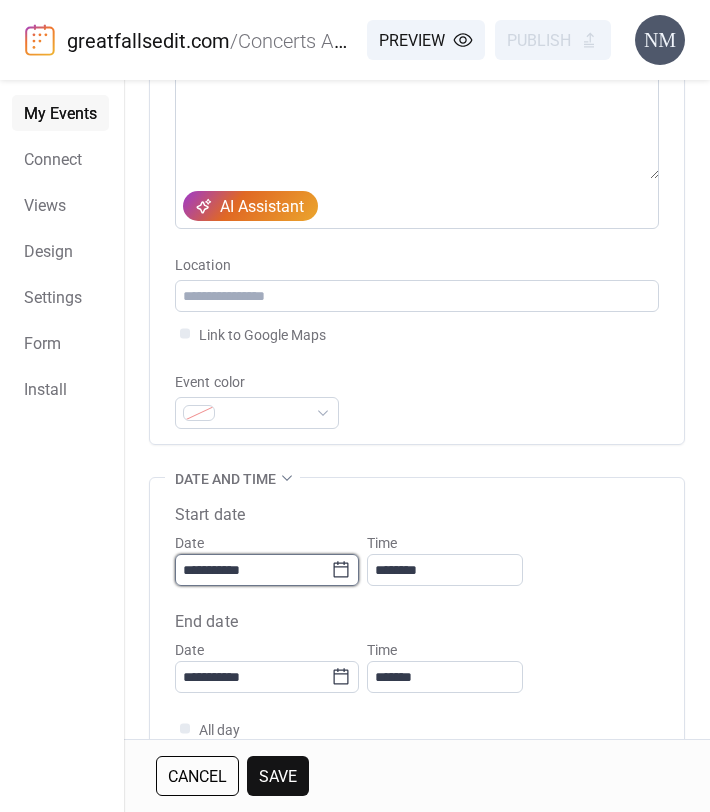scroll, scrollTop: 0, scrollLeft: 0, axis: both 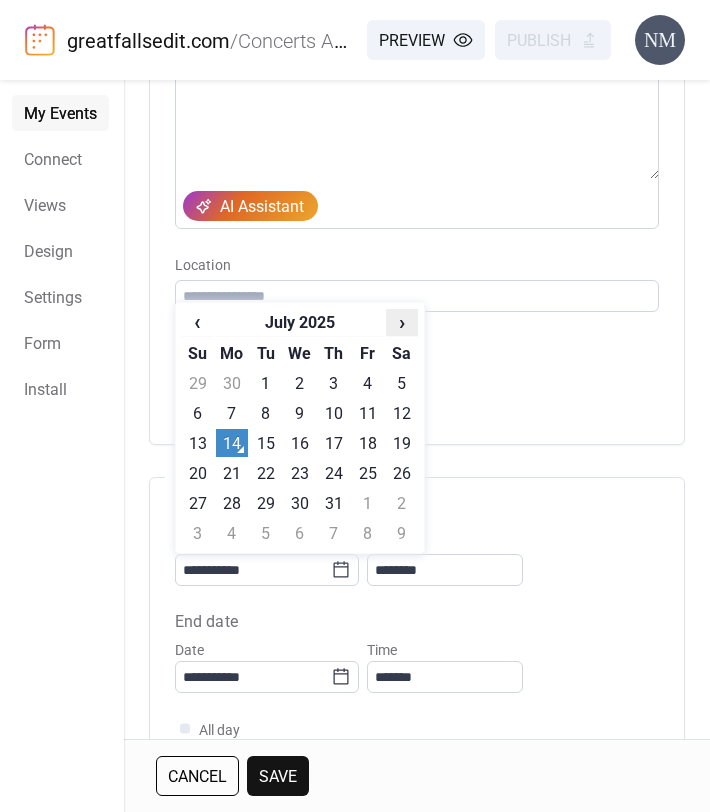 click on "›" at bounding box center [402, 322] 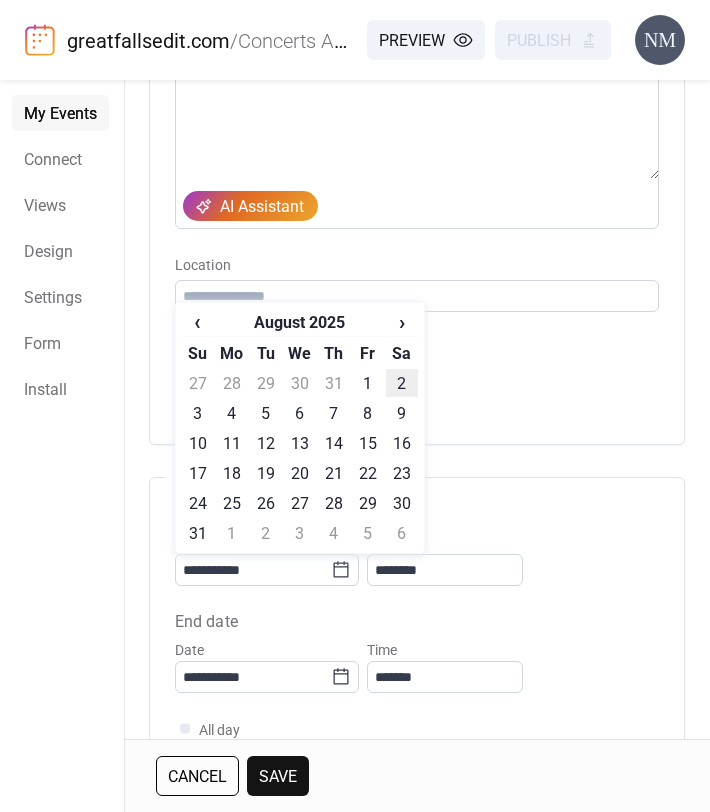 click on "2" at bounding box center [402, 383] 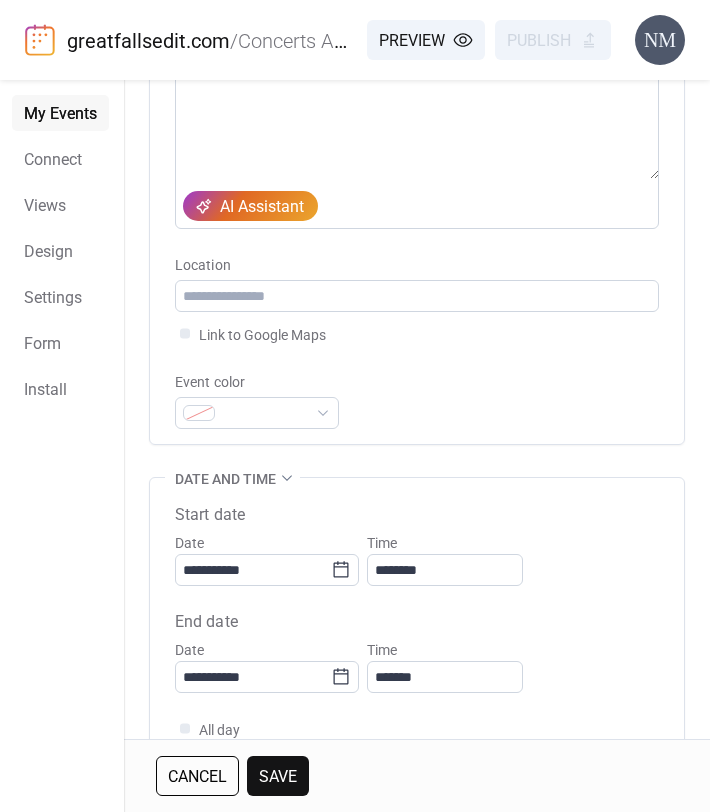 click on "Event color" at bounding box center (417, 399) 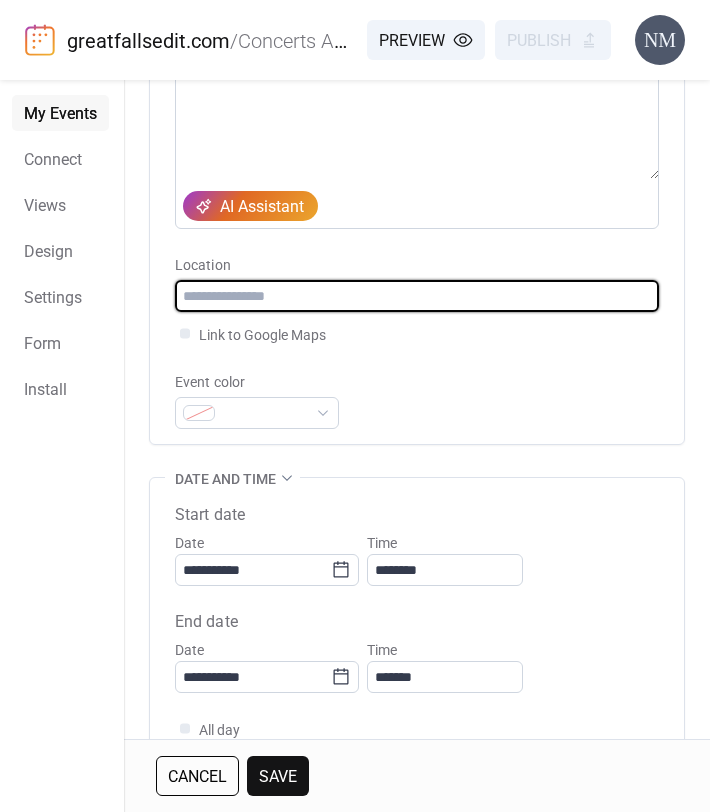 click at bounding box center (417, 296) 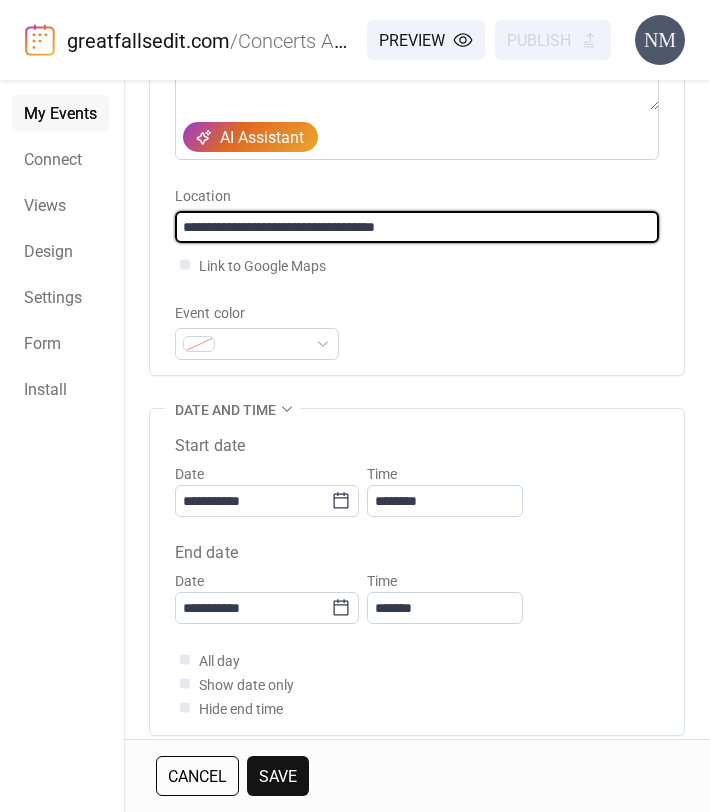 scroll, scrollTop: 356, scrollLeft: 0, axis: vertical 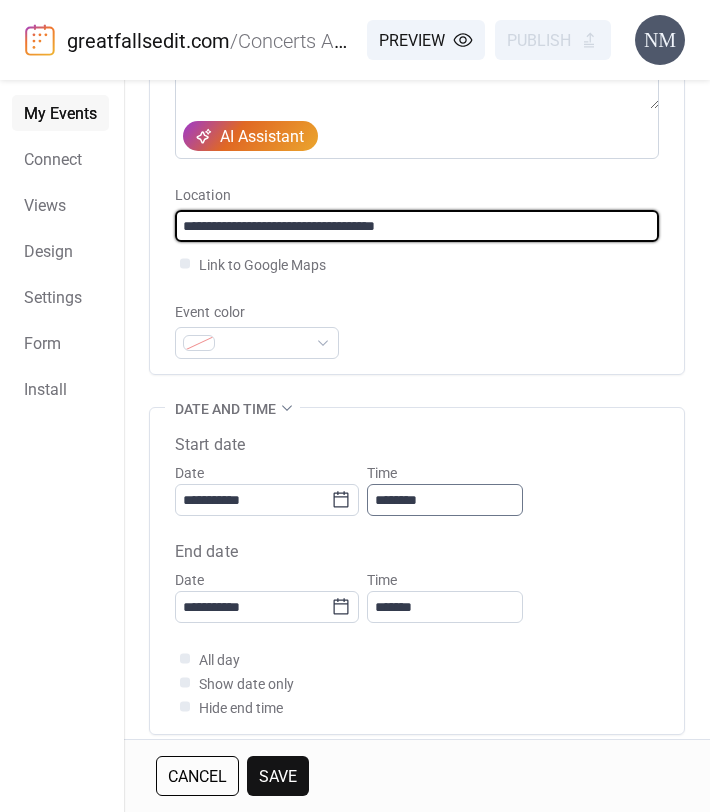 type on "**********" 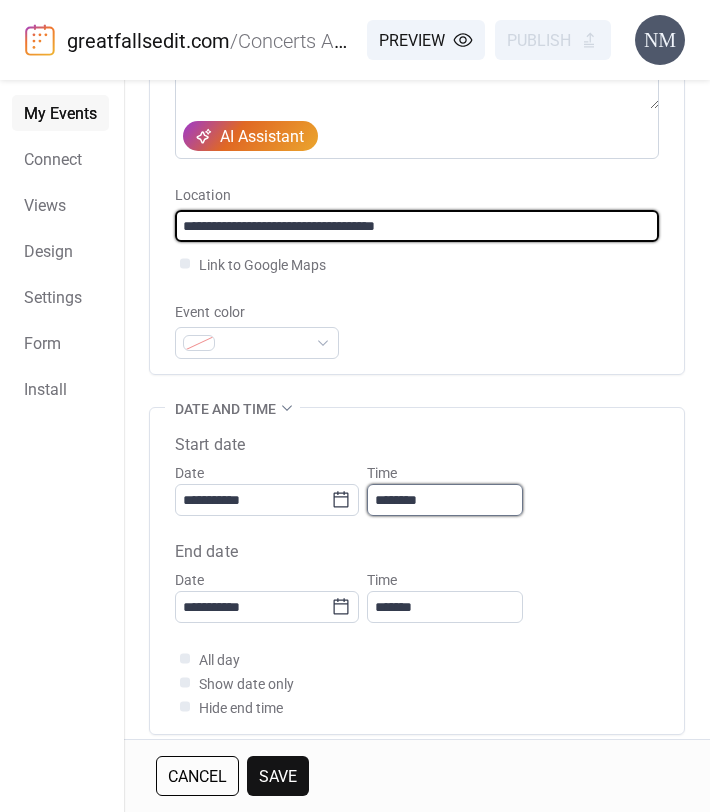 click on "********" at bounding box center [445, 500] 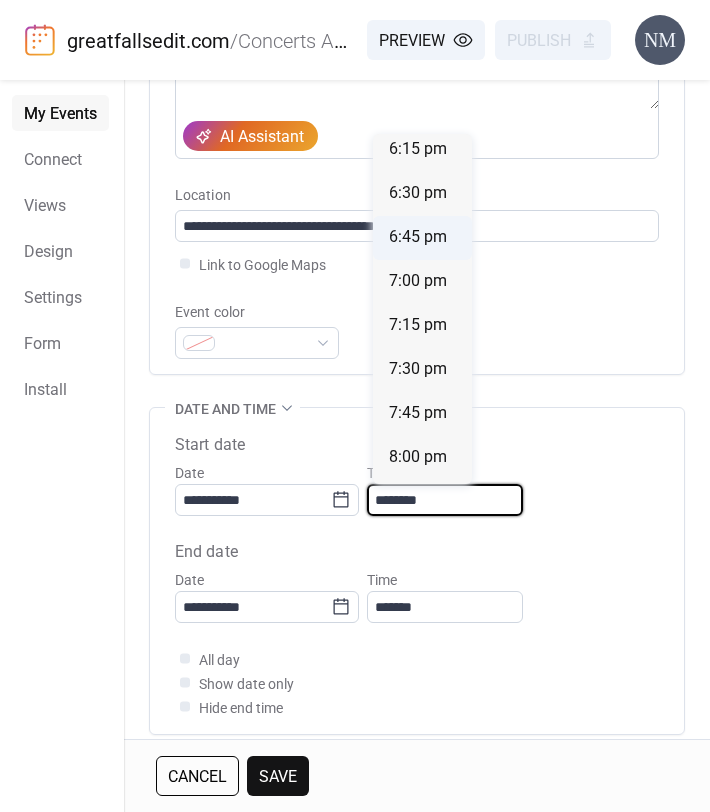 scroll, scrollTop: 3225, scrollLeft: 0, axis: vertical 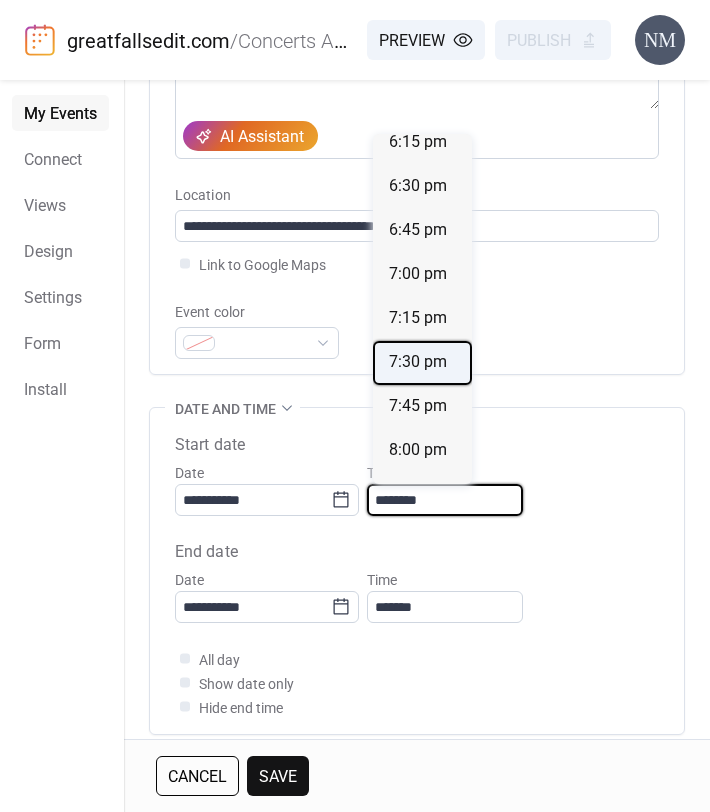 click on "7:30 pm" at bounding box center [418, 362] 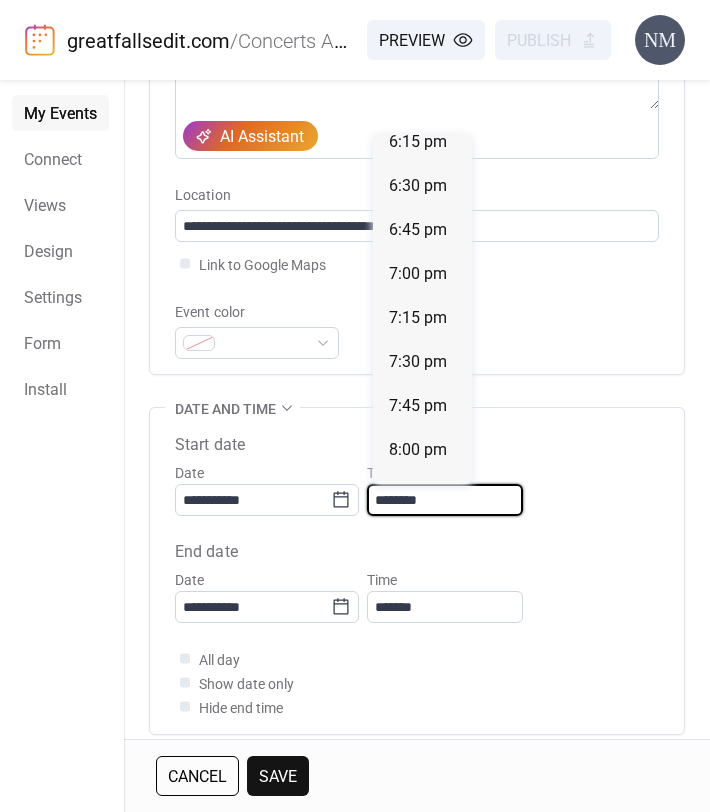 type on "*******" 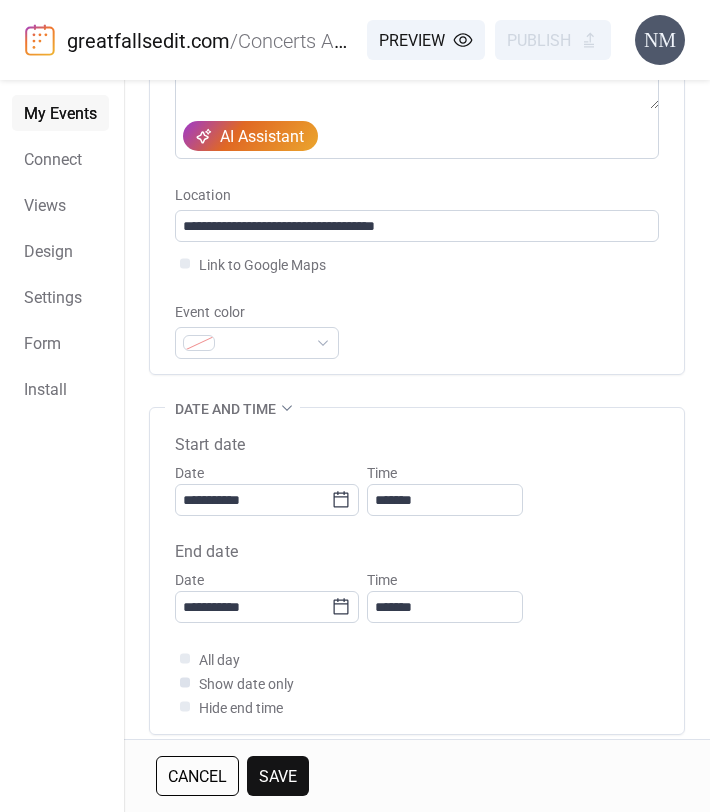 scroll, scrollTop: 424, scrollLeft: 0, axis: vertical 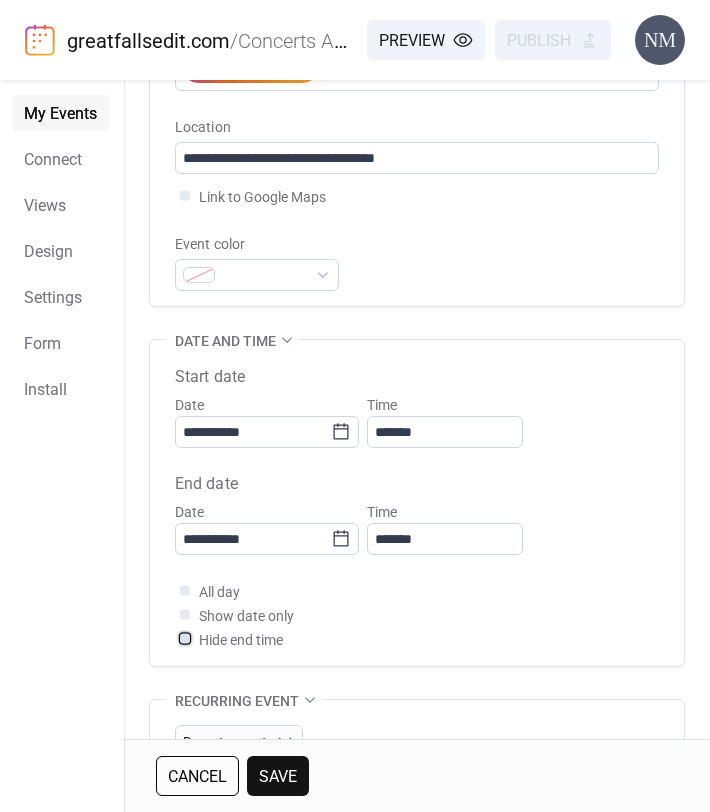 click at bounding box center (185, 638) 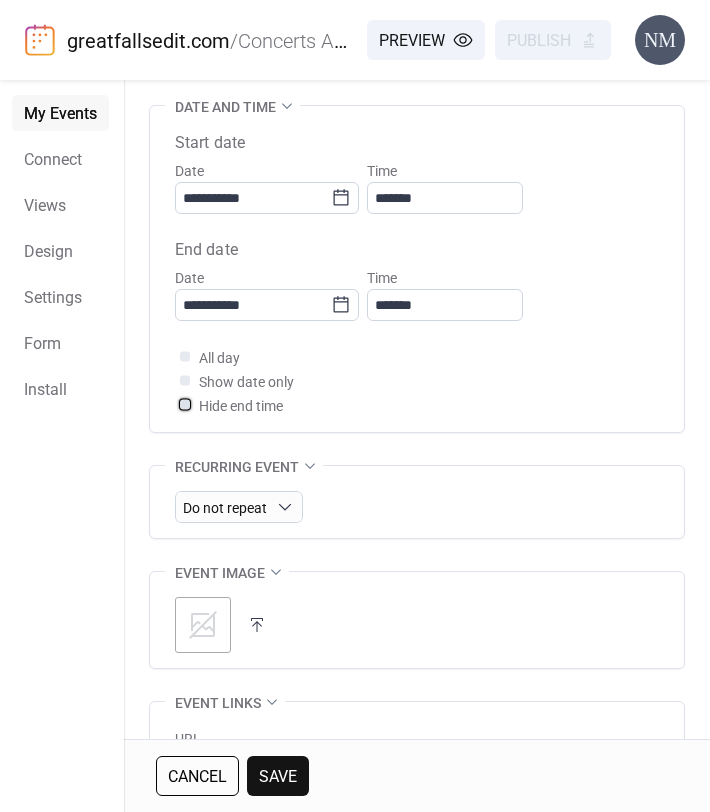 scroll, scrollTop: 720, scrollLeft: 0, axis: vertical 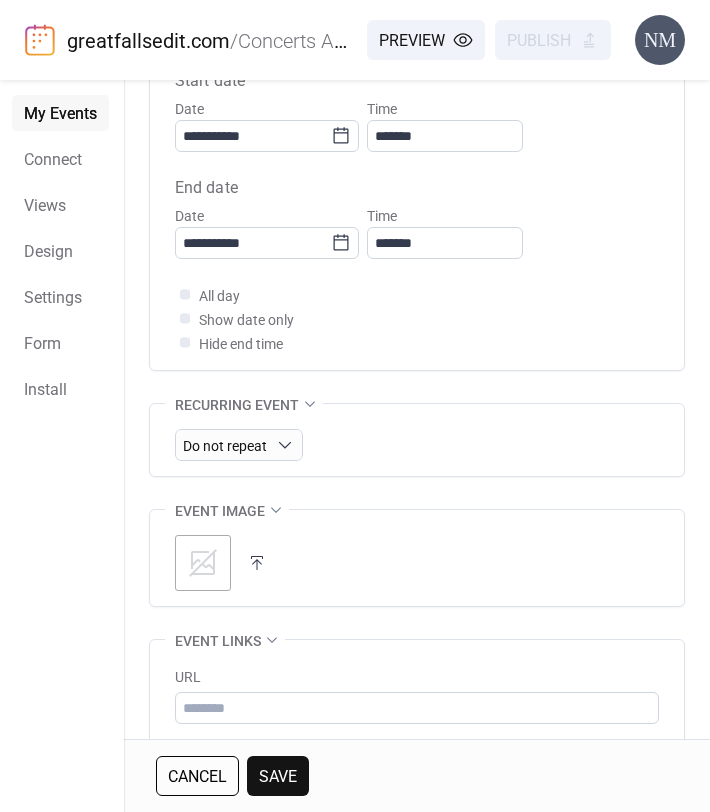 click 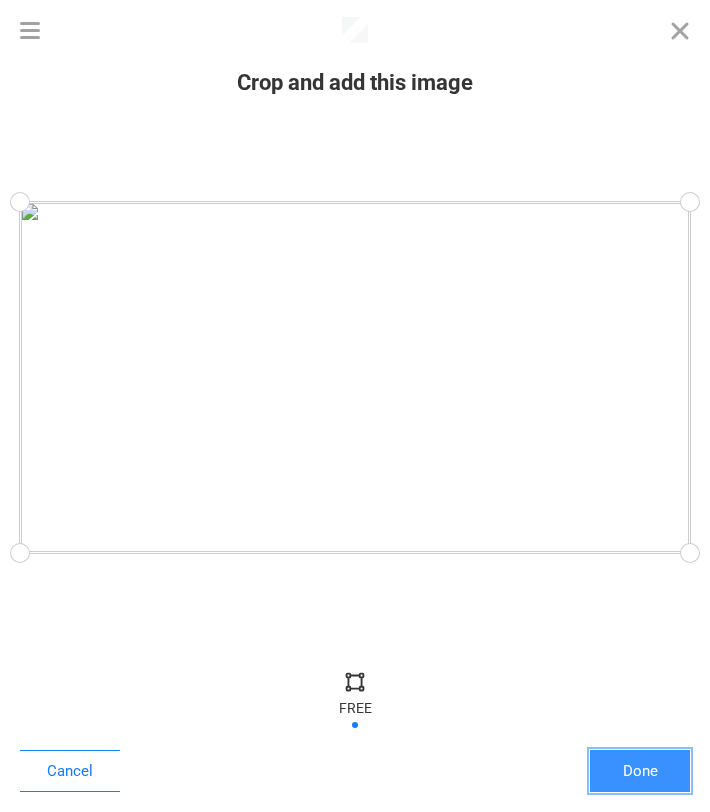 click on "Done" at bounding box center (640, 771) 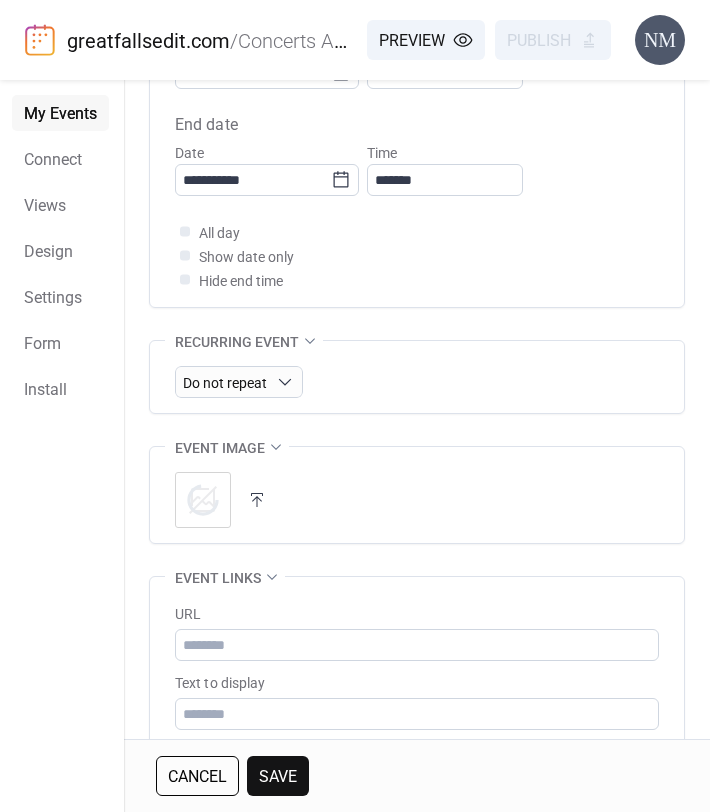scroll, scrollTop: 847, scrollLeft: 0, axis: vertical 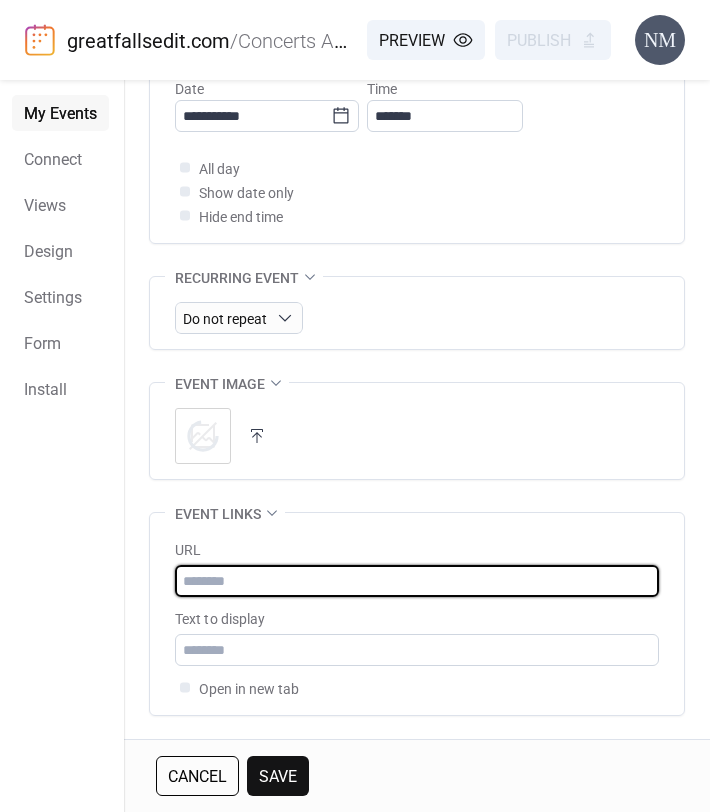 click at bounding box center (417, 581) 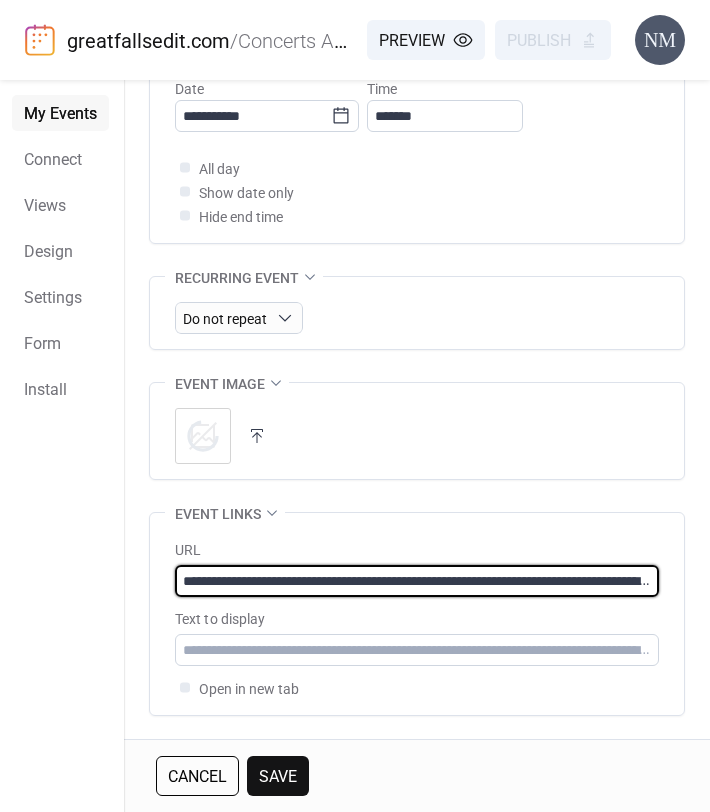 scroll, scrollTop: 0, scrollLeft: 1098, axis: horizontal 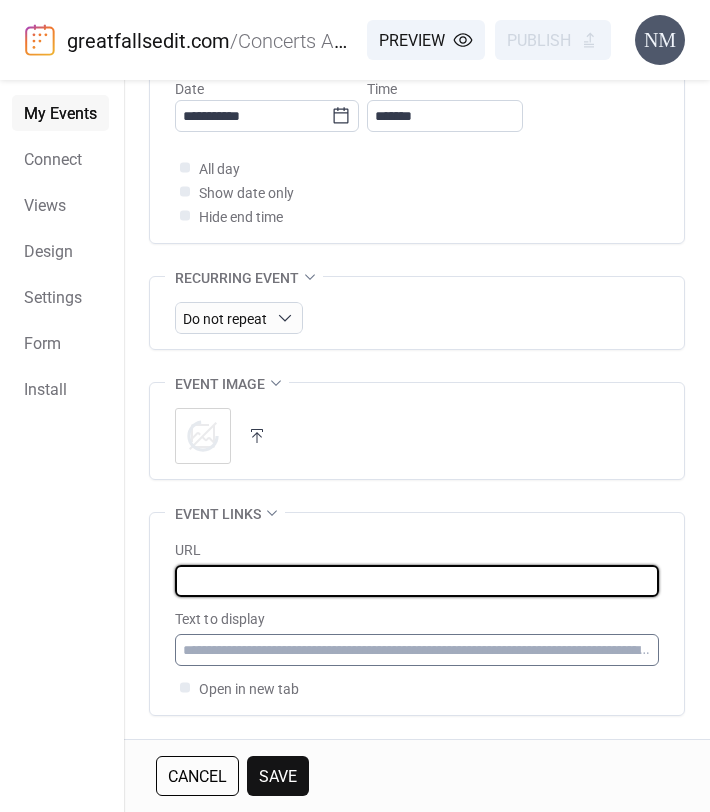 type on "**********" 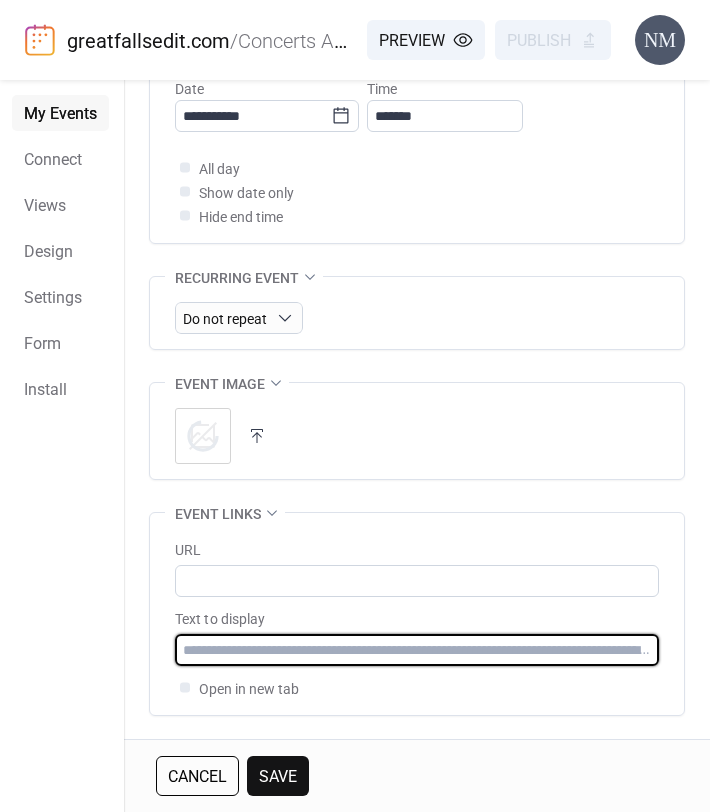 scroll, scrollTop: 0, scrollLeft: 0, axis: both 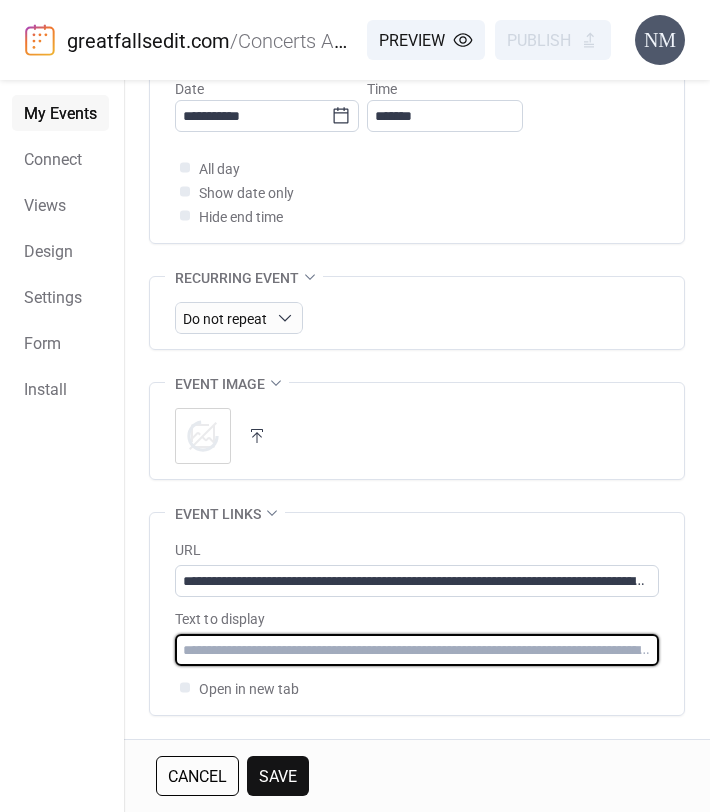 click at bounding box center [417, 650] 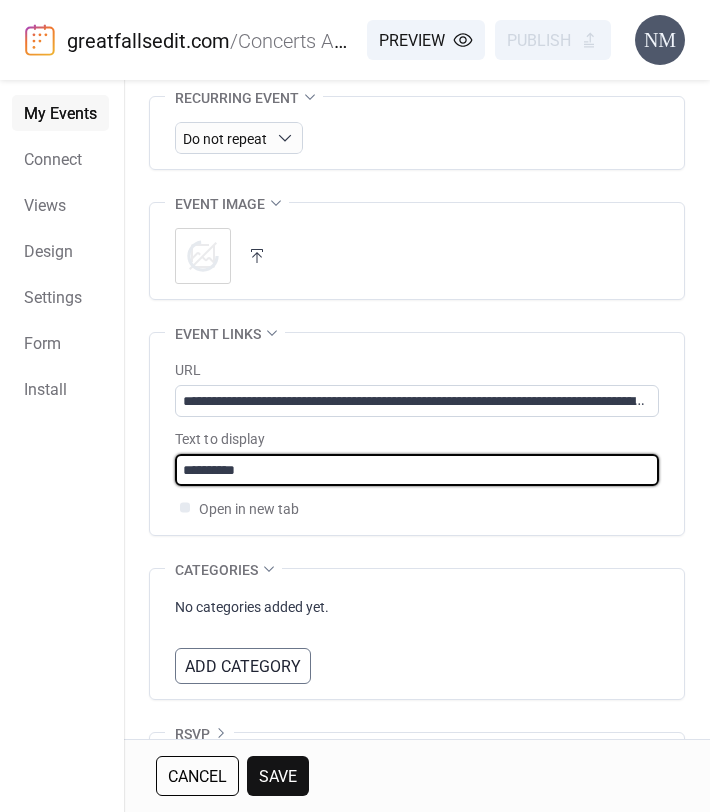 scroll, scrollTop: 1085, scrollLeft: 0, axis: vertical 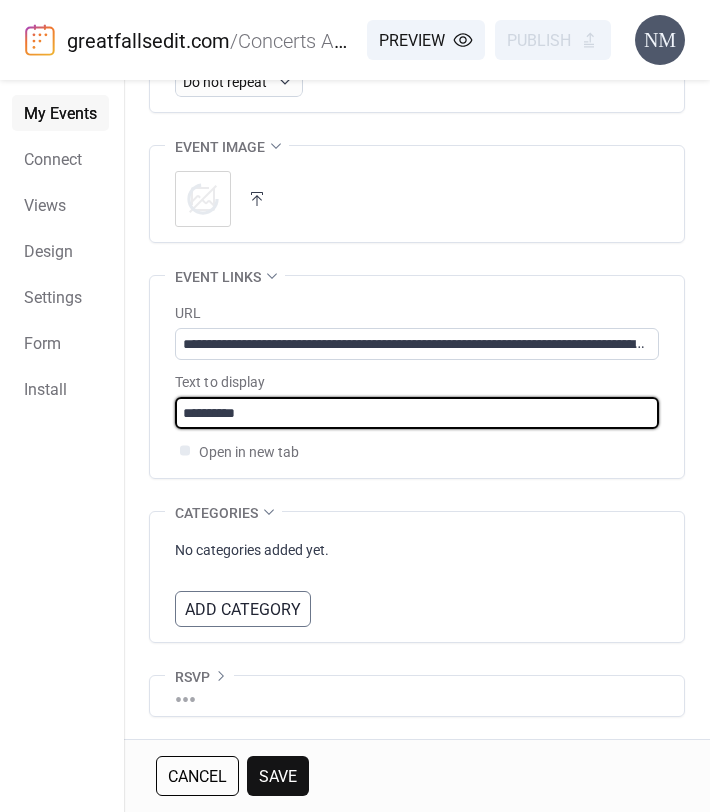 type 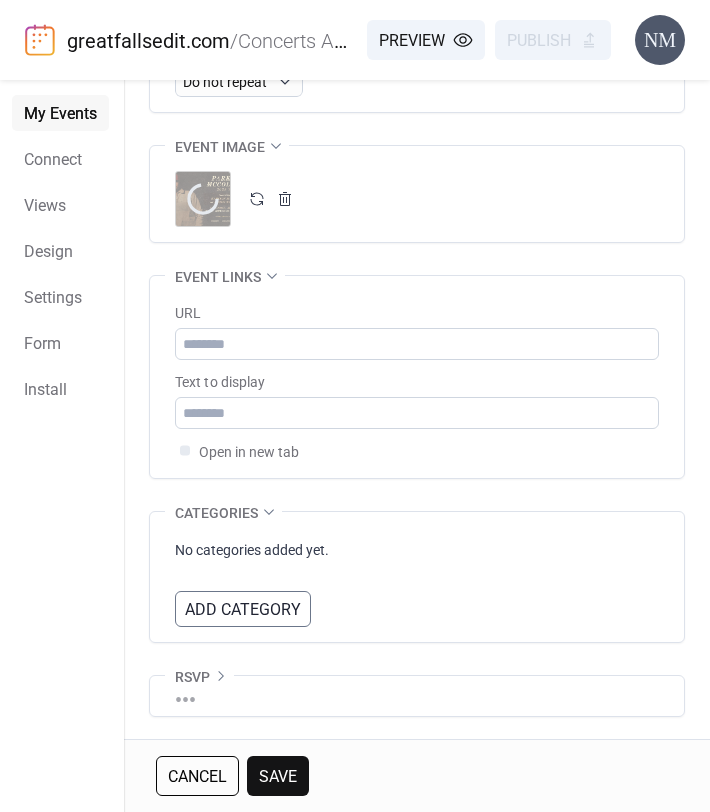 click on "Add Category" at bounding box center [243, 610] 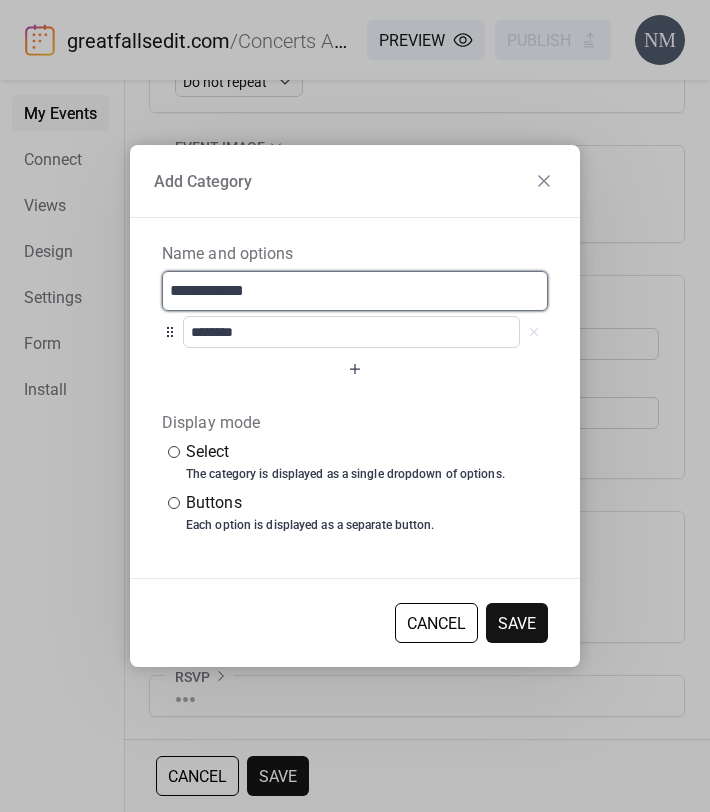 click on "**********" at bounding box center (355, 291) 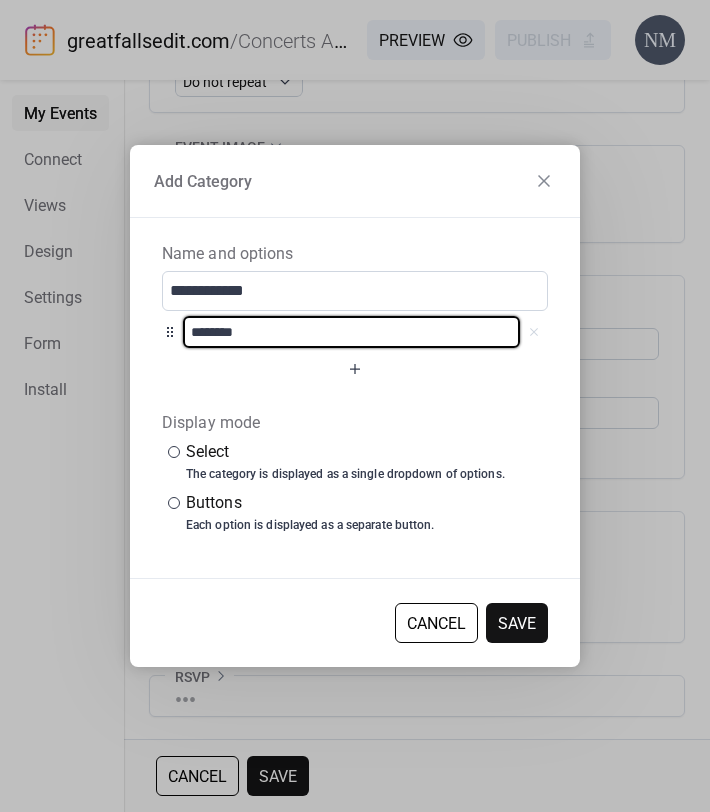 click on "********" at bounding box center (351, 332) 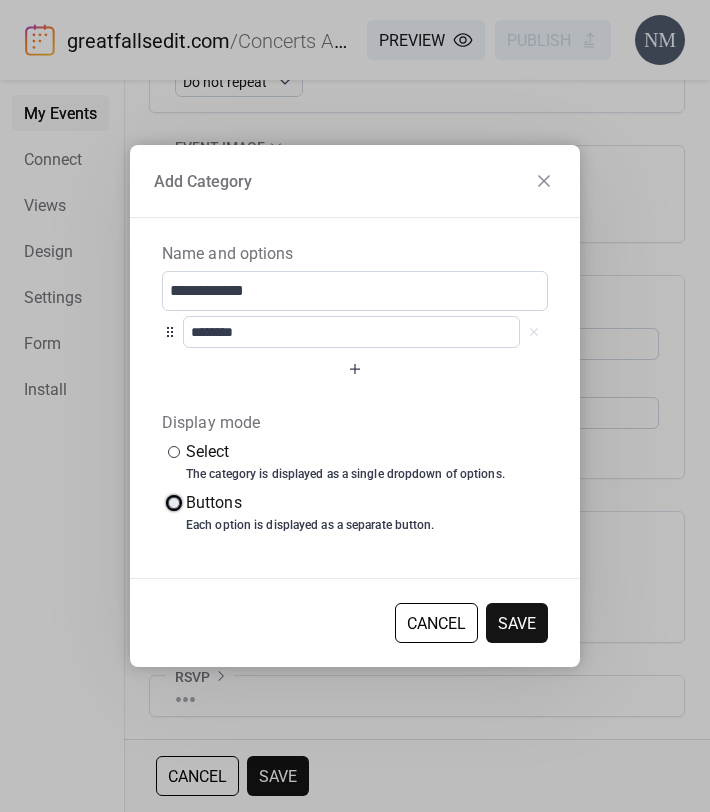 click at bounding box center (174, 503) 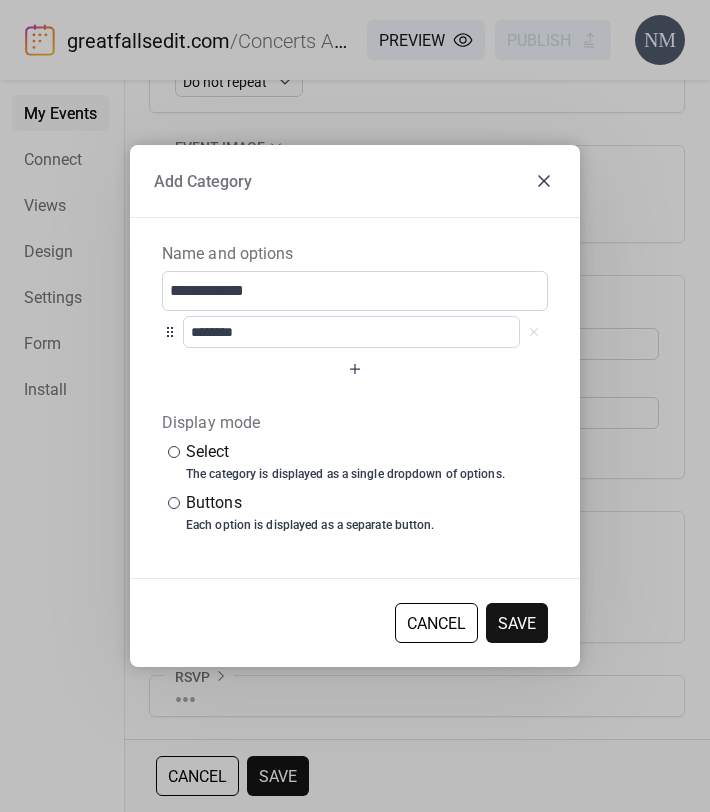 click 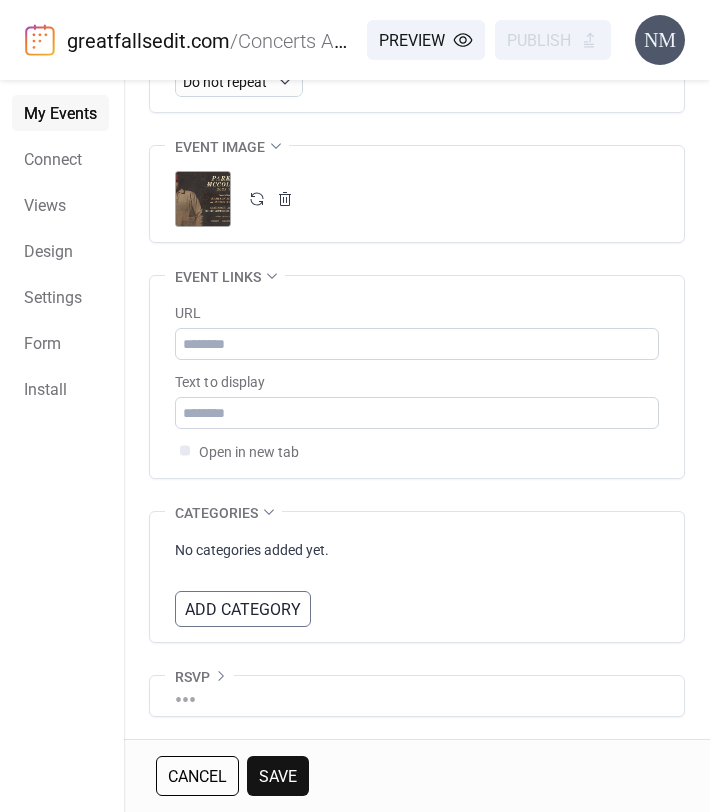 click 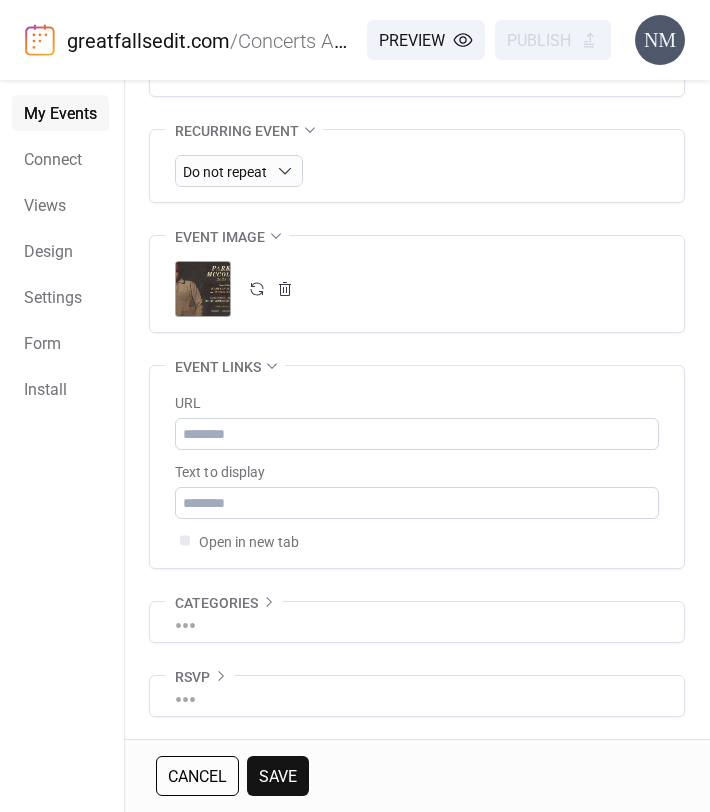 scroll, scrollTop: 995, scrollLeft: 0, axis: vertical 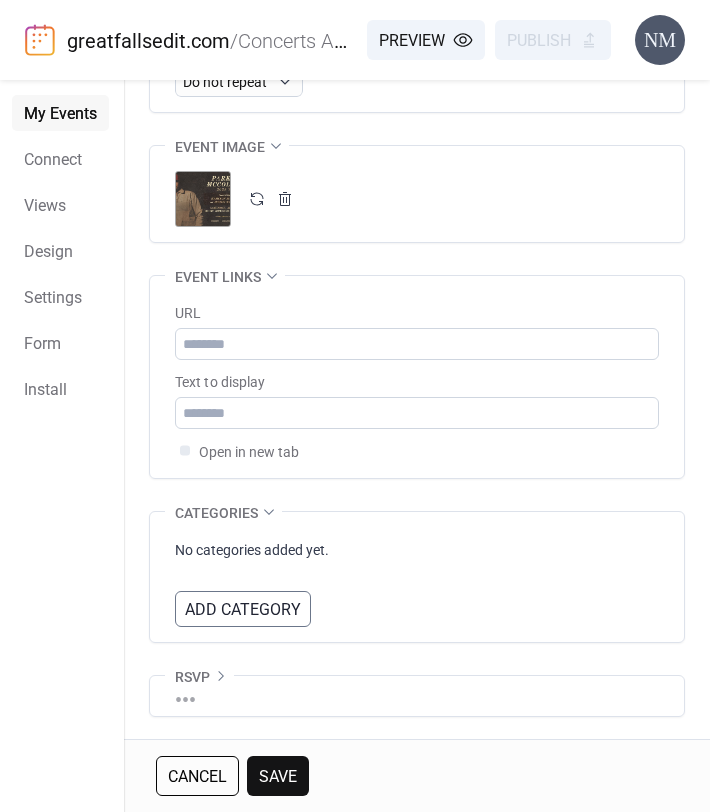 click on "•••" at bounding box center (417, 696) 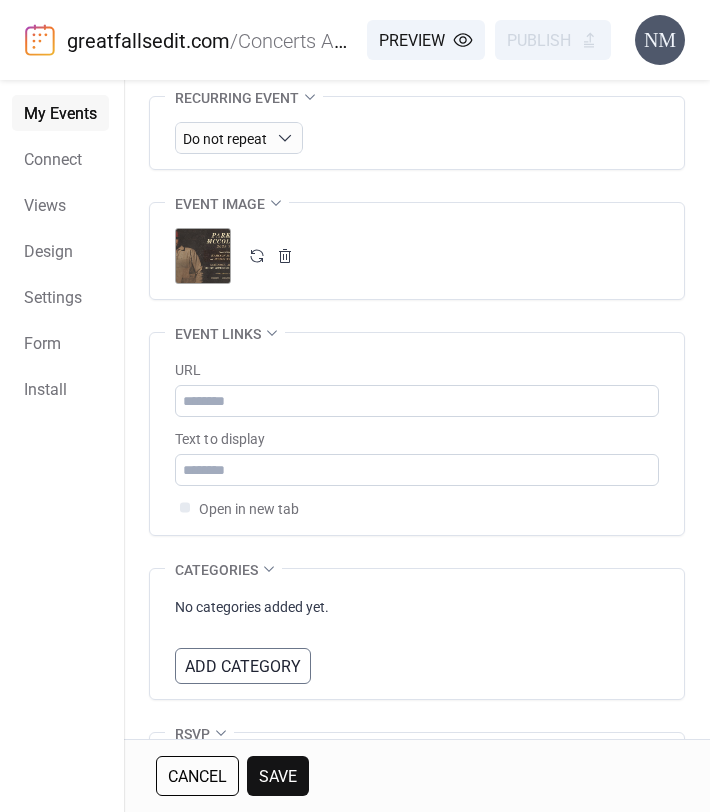 scroll, scrollTop: 1023, scrollLeft: 0, axis: vertical 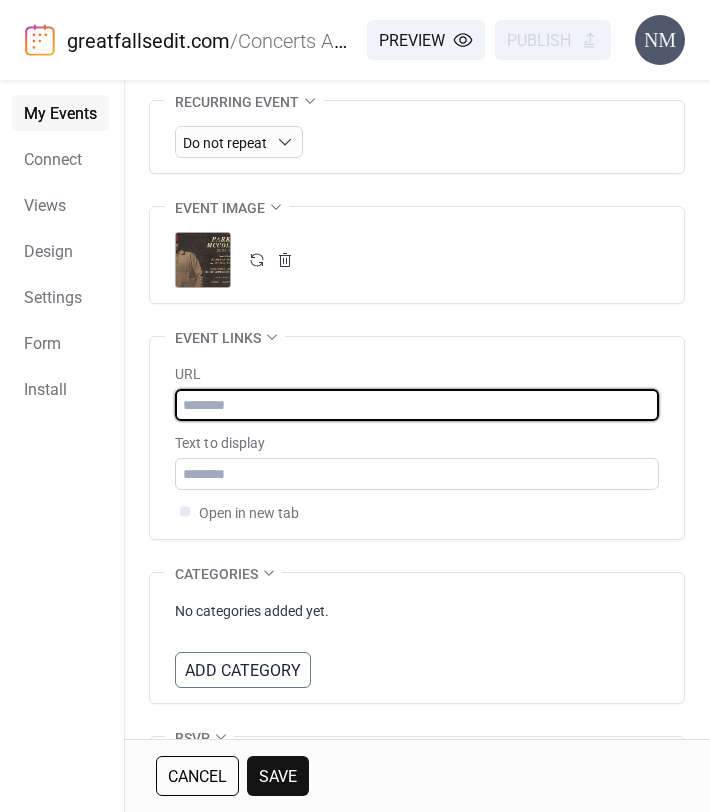 click at bounding box center [414, 405] 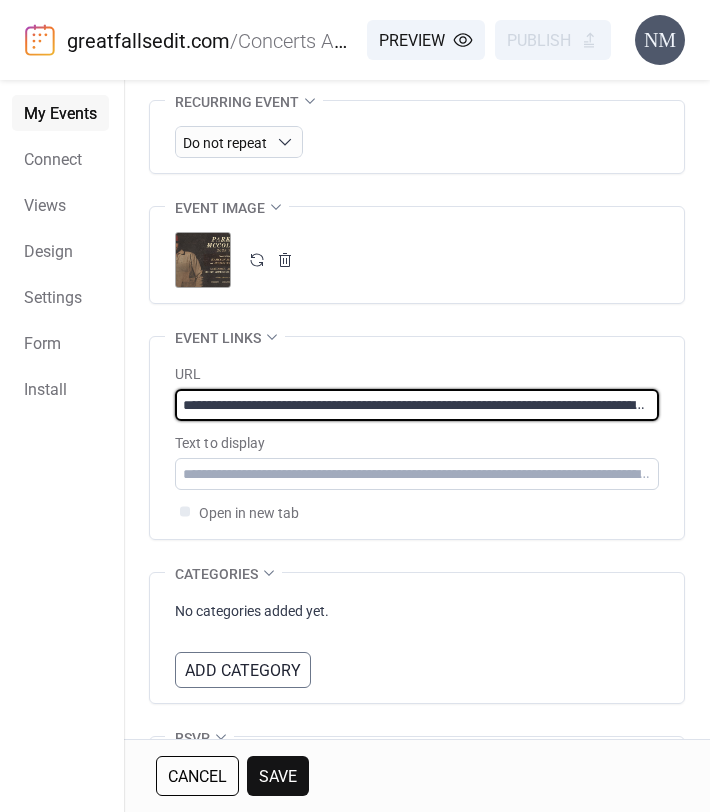 scroll, scrollTop: 0, scrollLeft: 1098, axis: horizontal 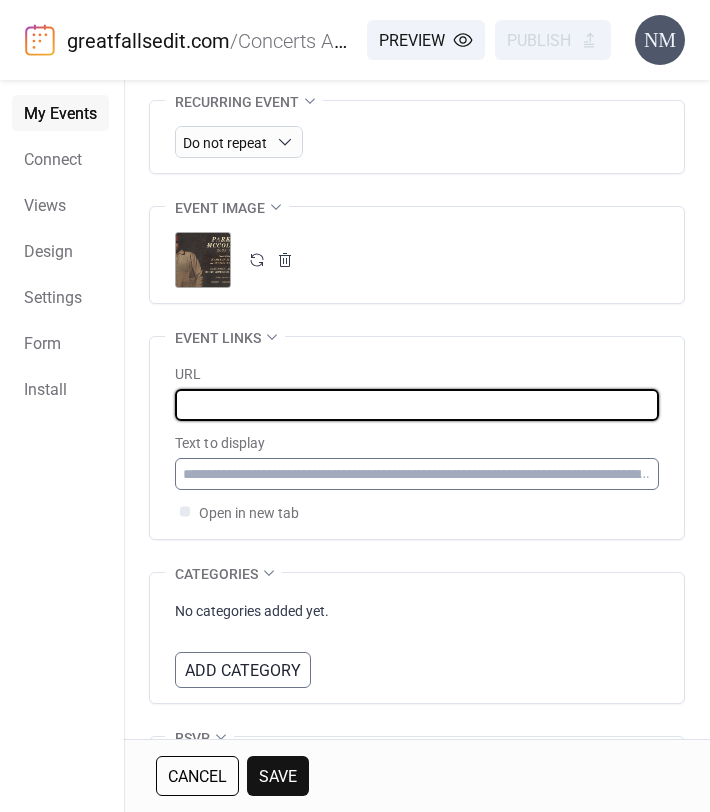 type on "**********" 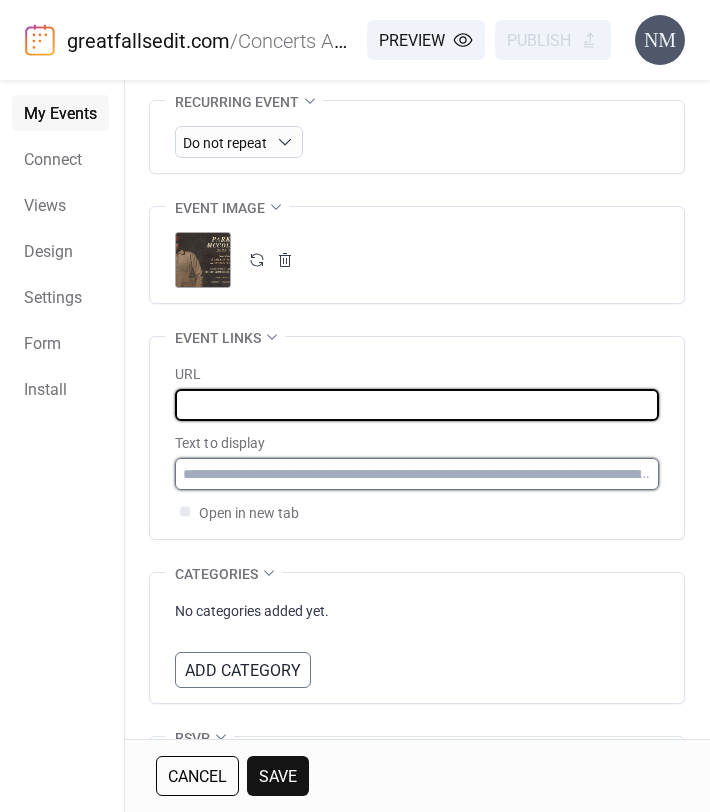 scroll, scrollTop: 0, scrollLeft: 0, axis: both 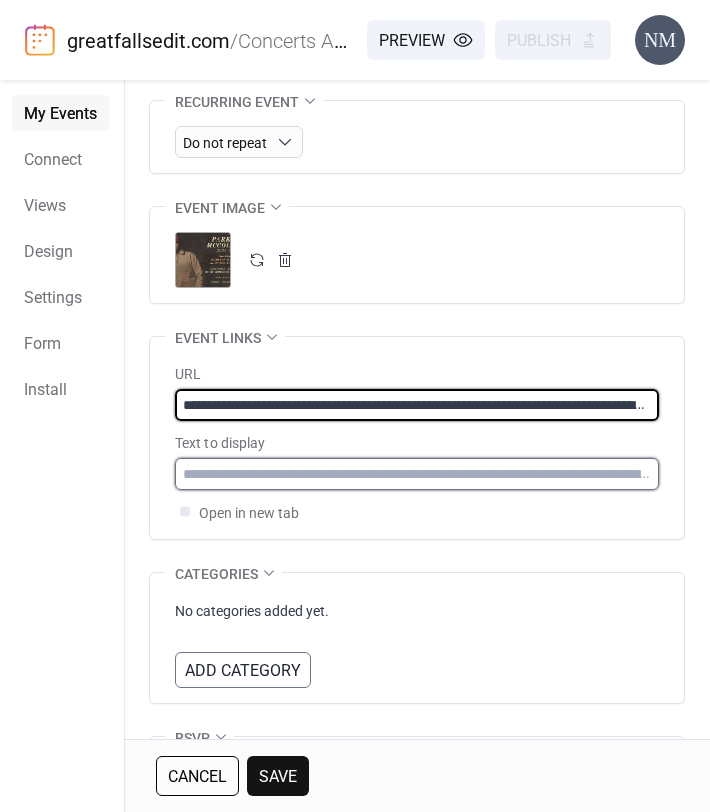 click at bounding box center [417, 474] 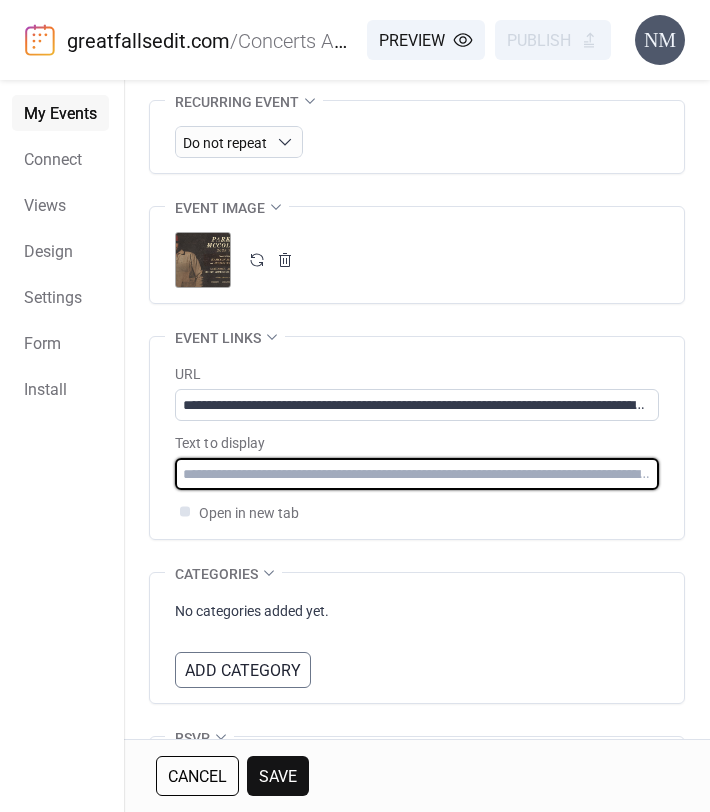 type on "**********" 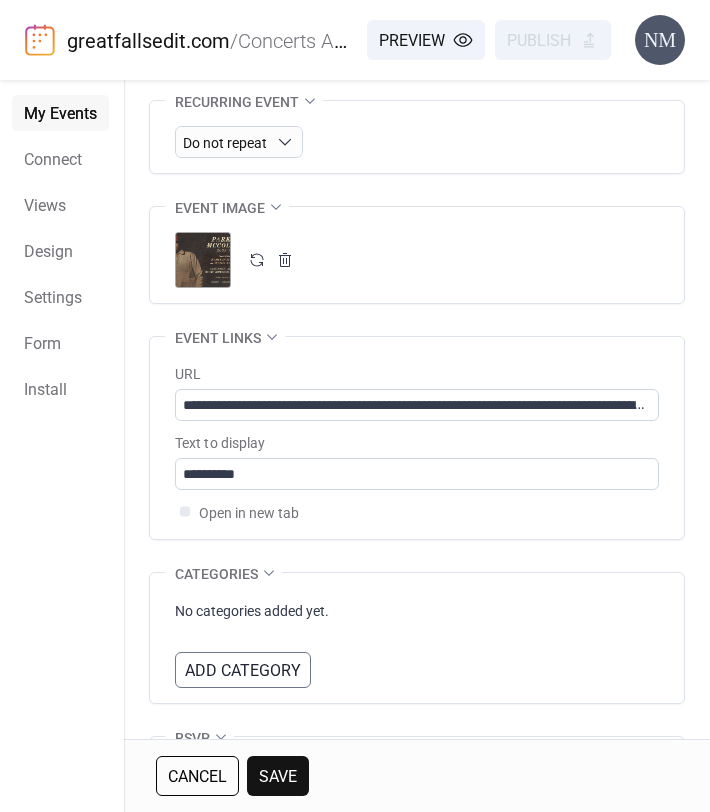 click on "**********" at bounding box center [417, 438] 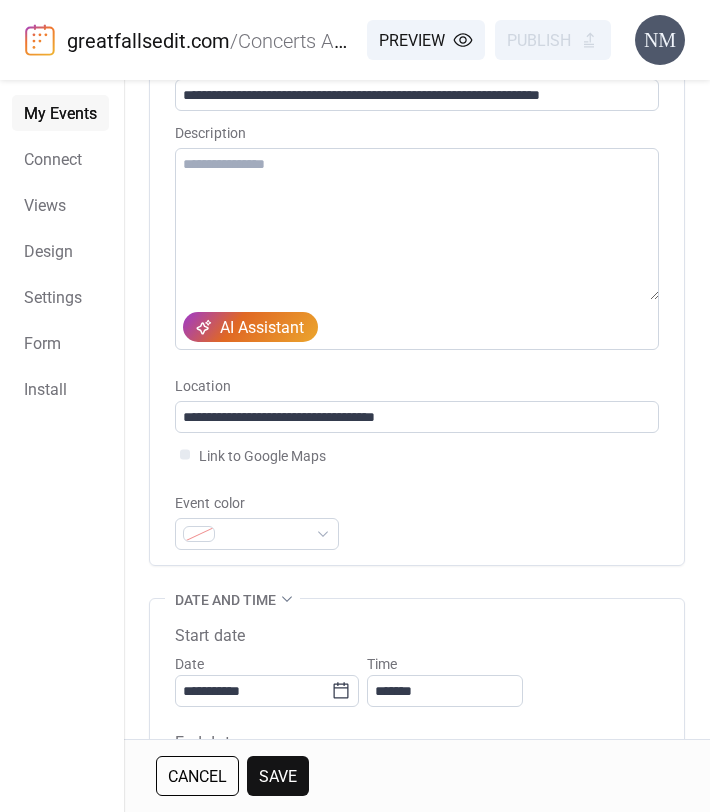 scroll, scrollTop: 0, scrollLeft: 0, axis: both 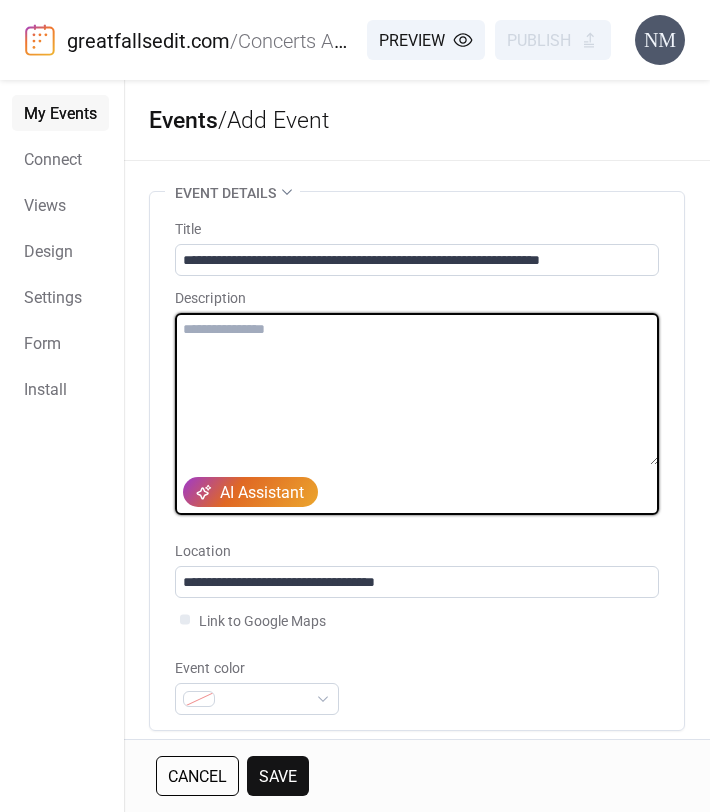 click at bounding box center (417, 389) 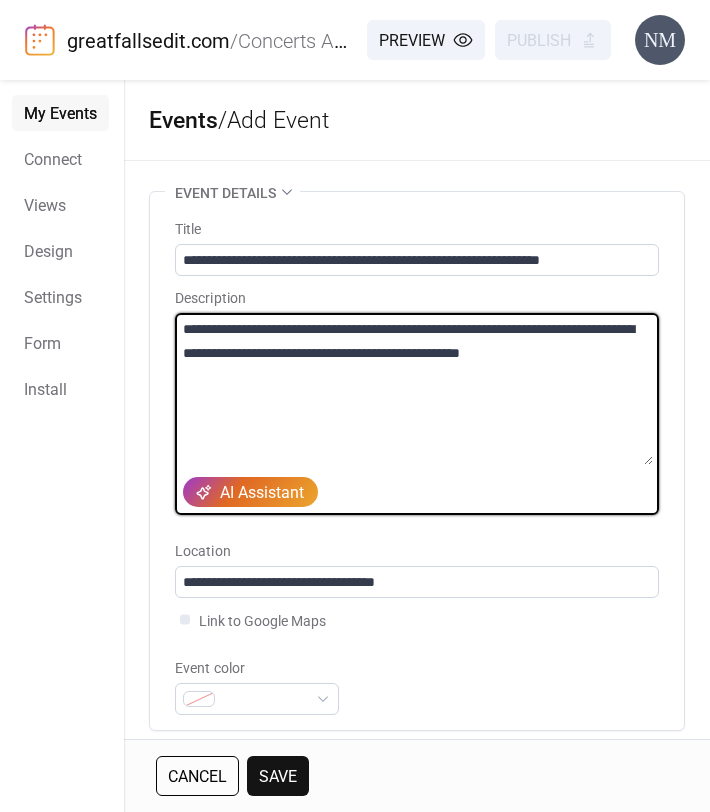 click on "**********" at bounding box center (414, 389) 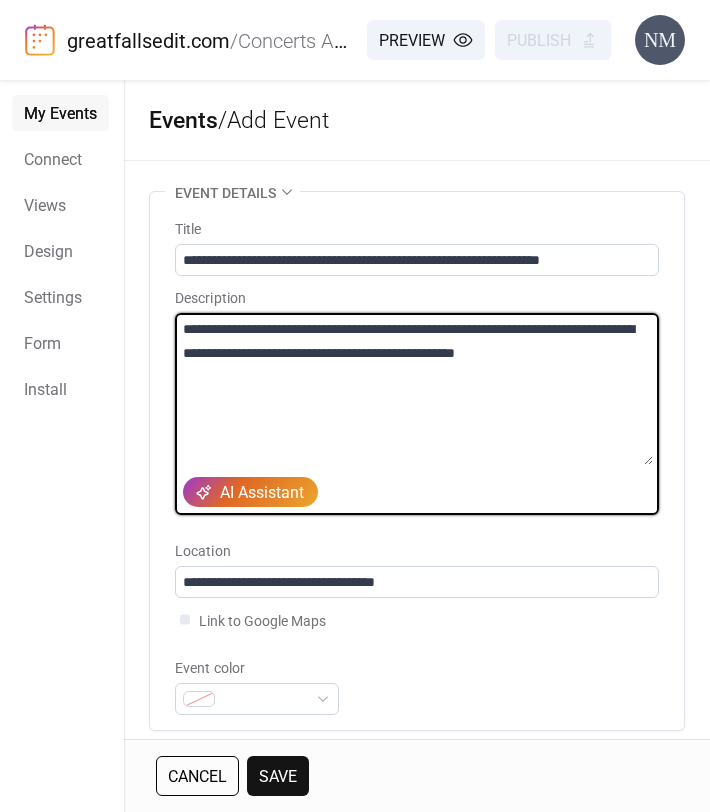 type on "**********" 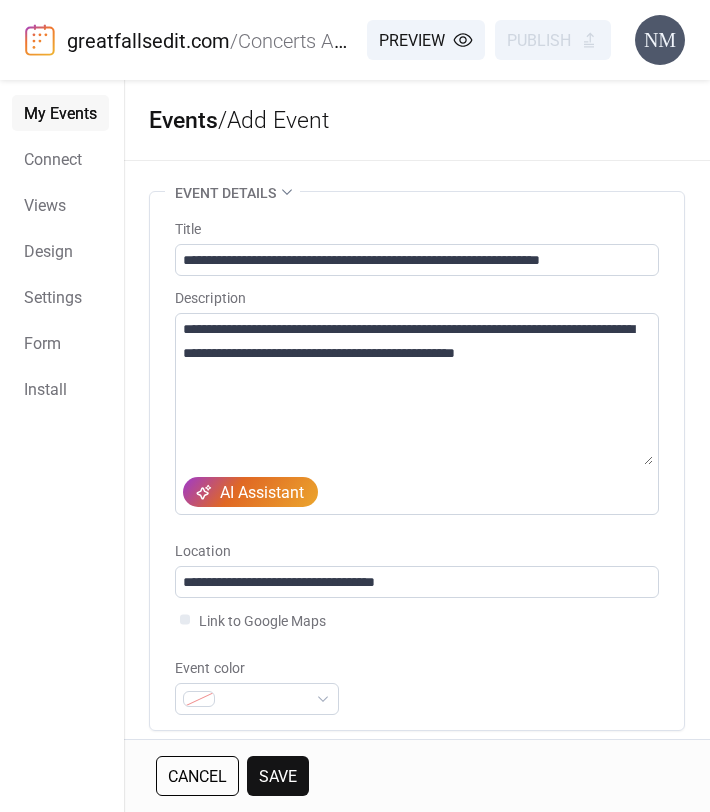 click on "Save" at bounding box center [278, 776] 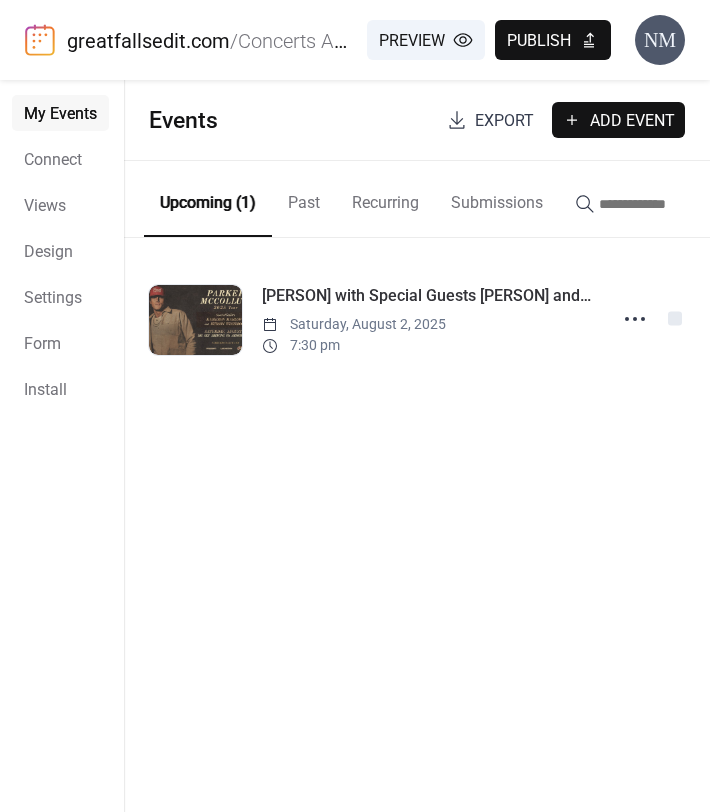 click on "Add Event" at bounding box center [632, 121] 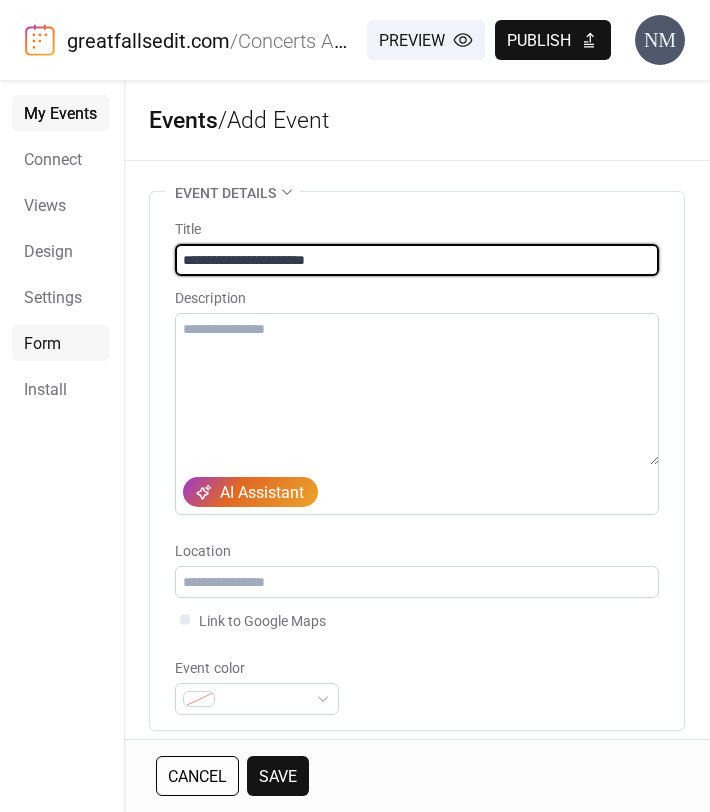 type on "**********" 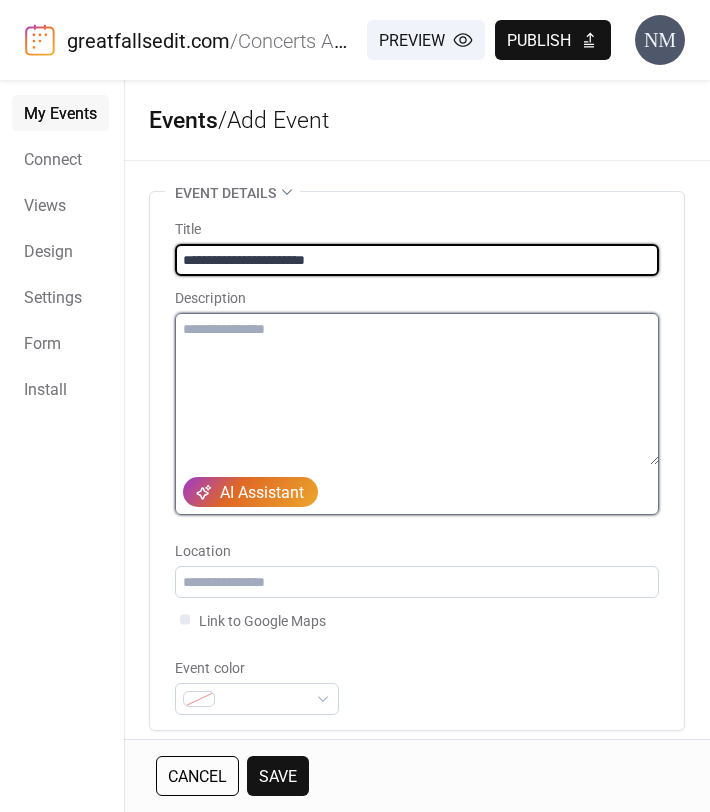 click at bounding box center (417, 389) 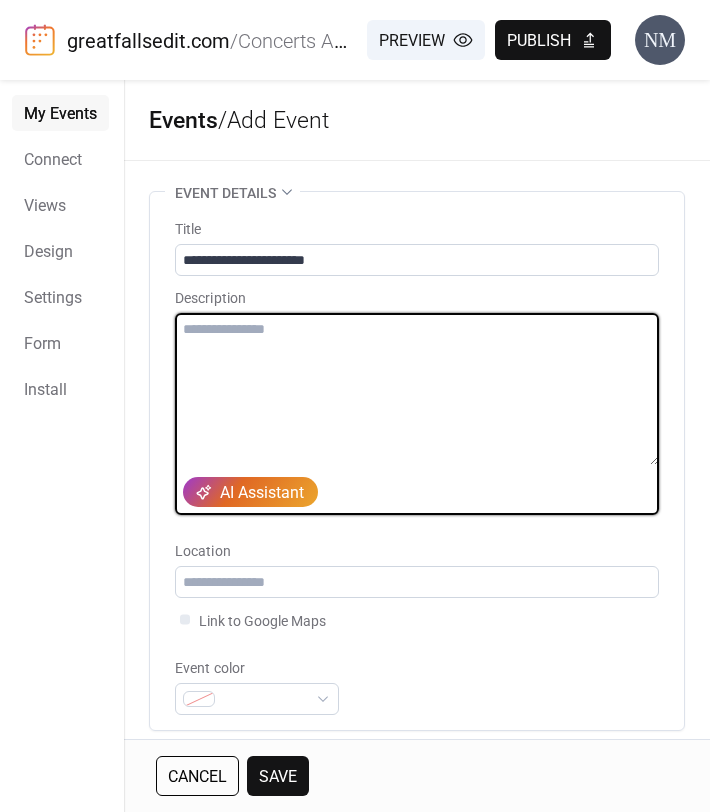 paste on "**********" 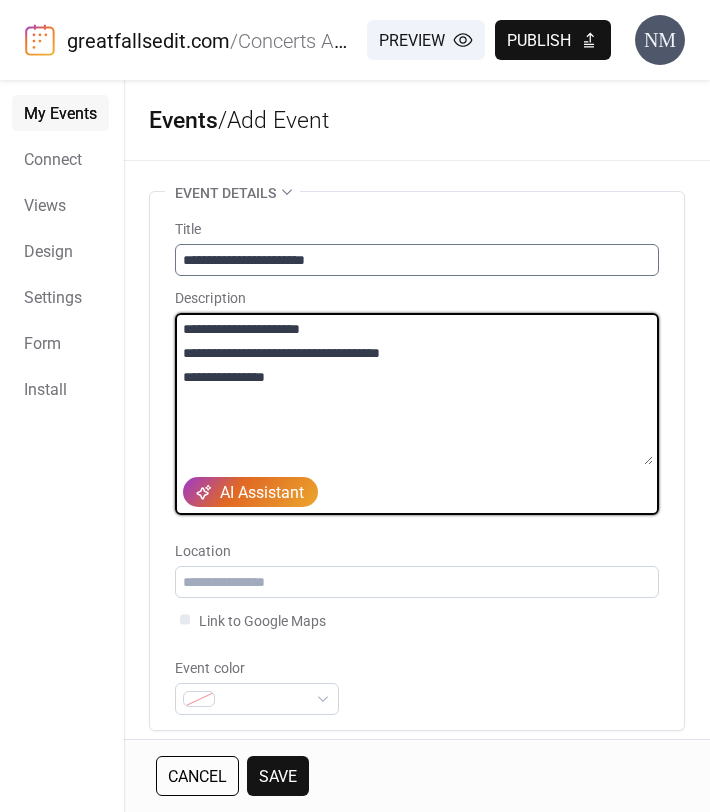 type on "**********" 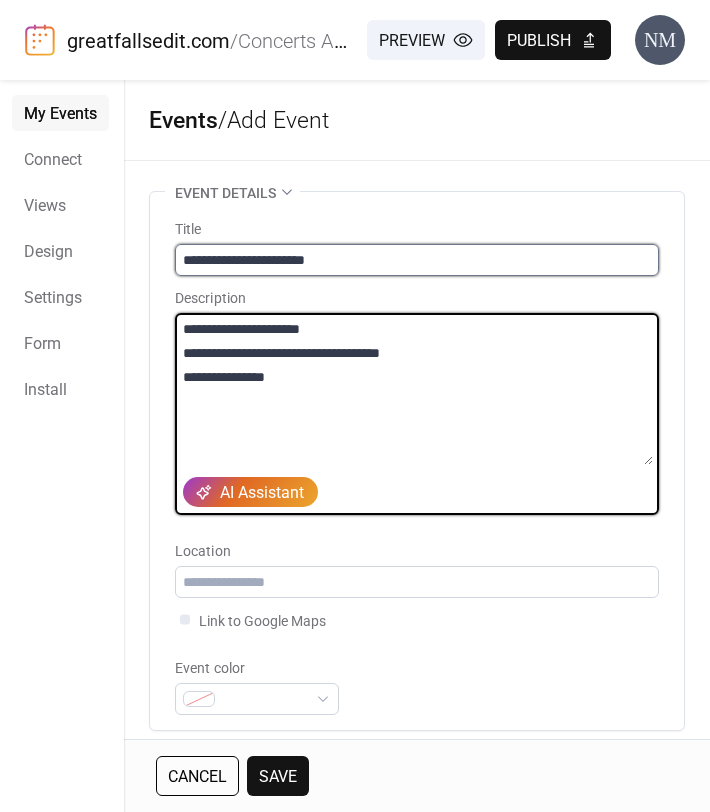click on "**********" at bounding box center (417, 260) 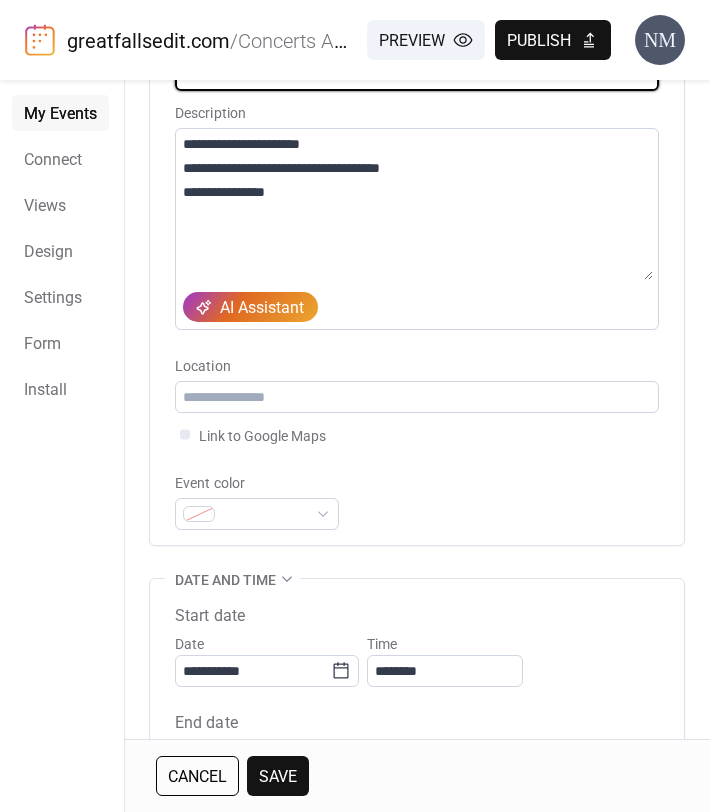 scroll, scrollTop: 287, scrollLeft: 0, axis: vertical 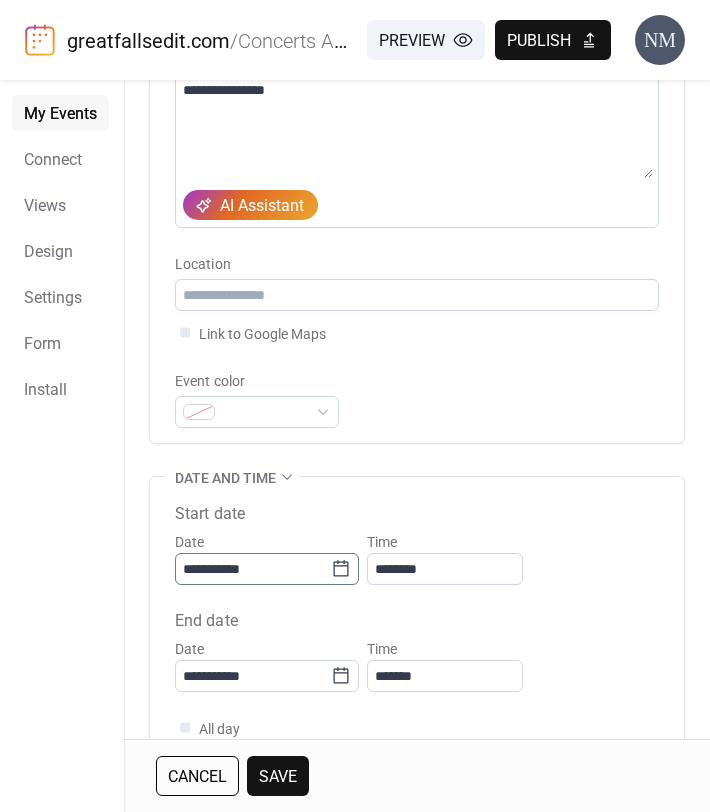 type on "**********" 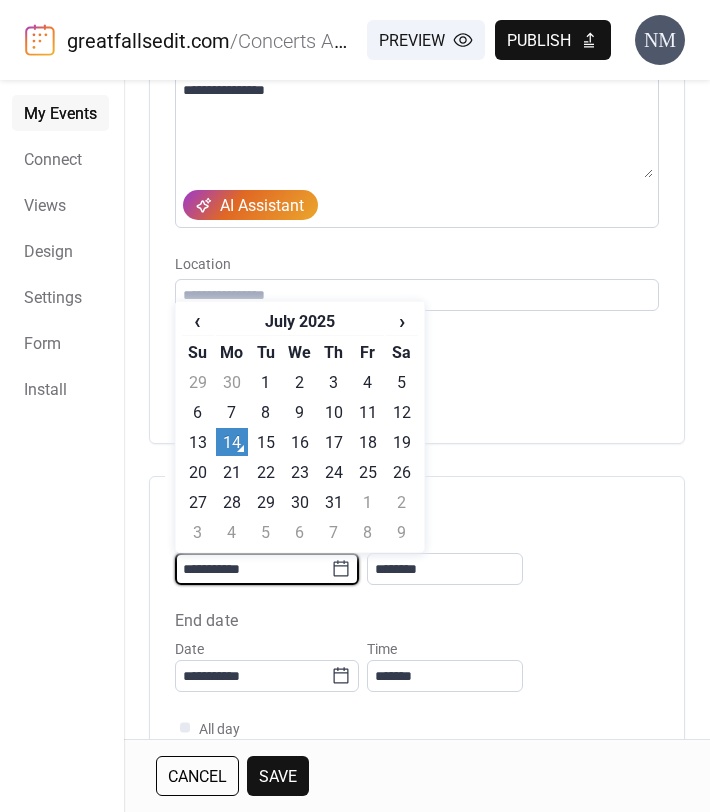 click on "**********" at bounding box center (253, 569) 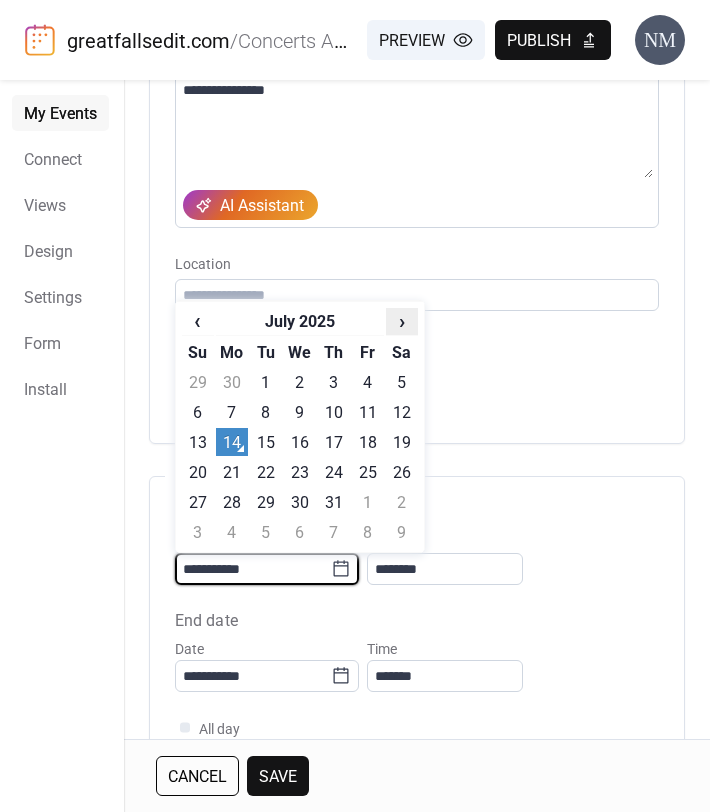 click on "›" at bounding box center (402, 321) 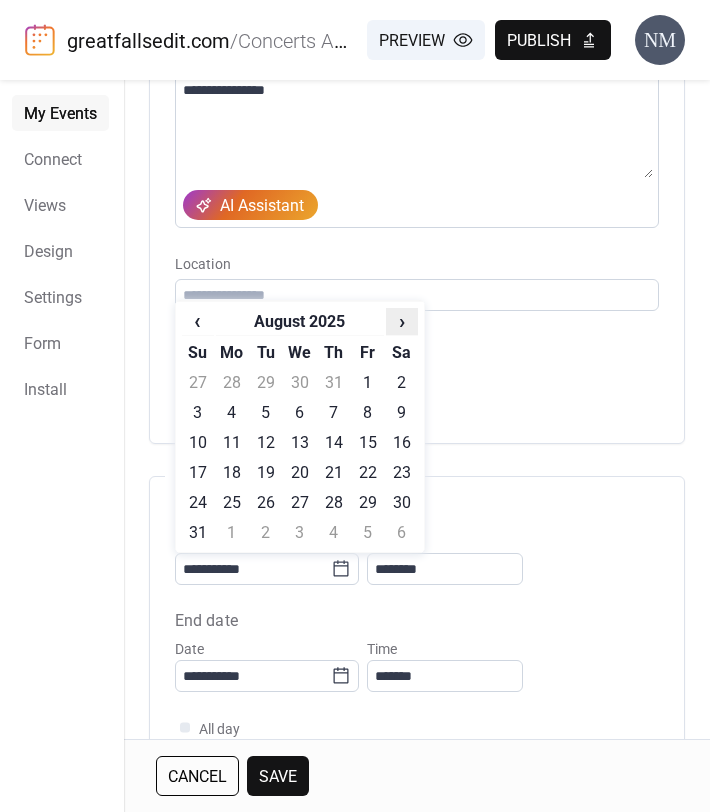 click on "›" at bounding box center (402, 321) 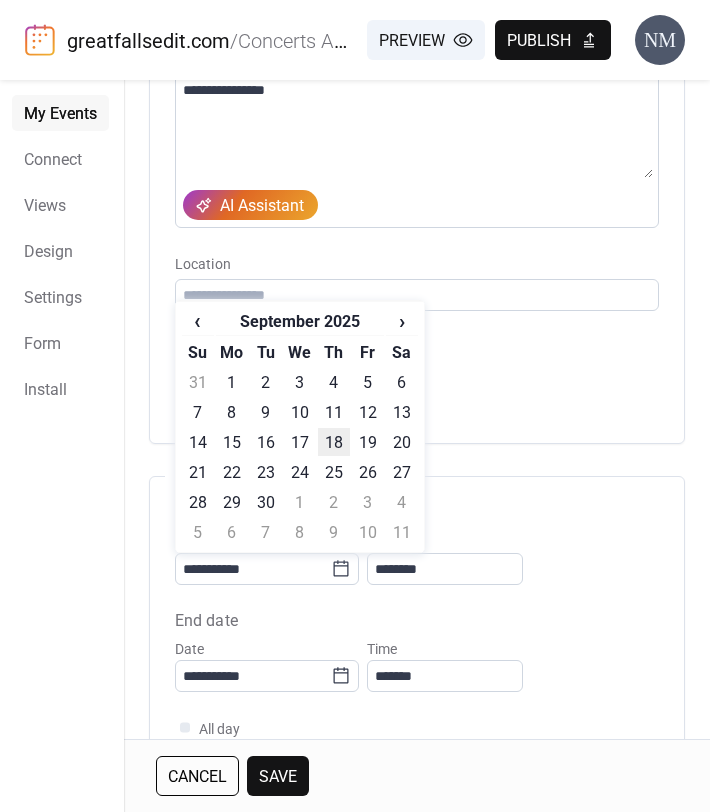 click on "18" at bounding box center [334, 442] 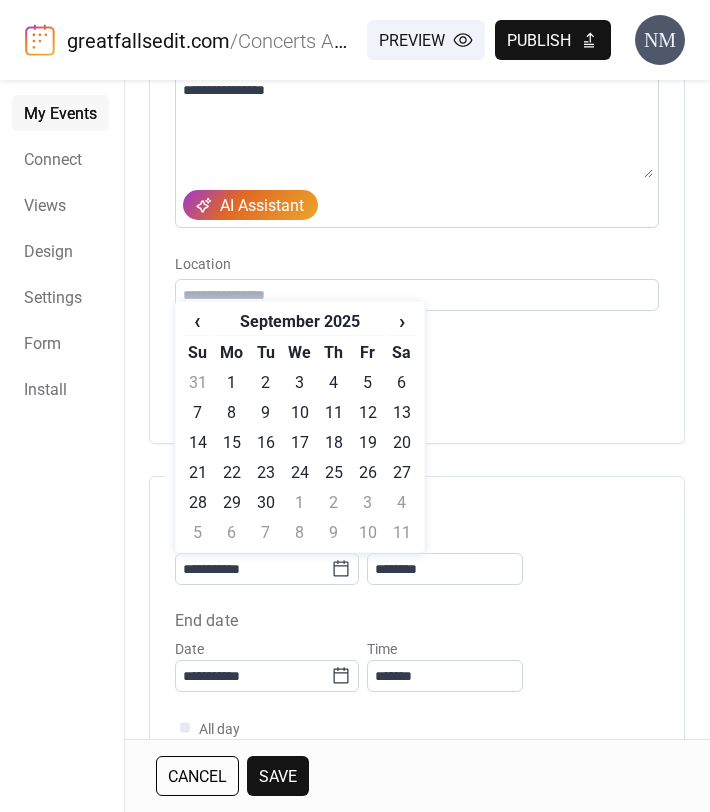 type on "**********" 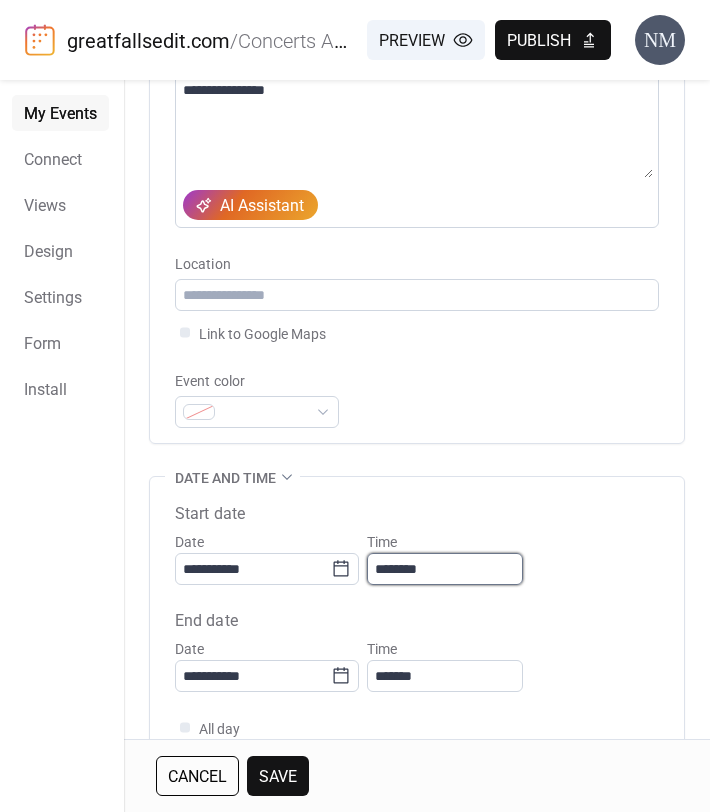 click on "********" at bounding box center (445, 569) 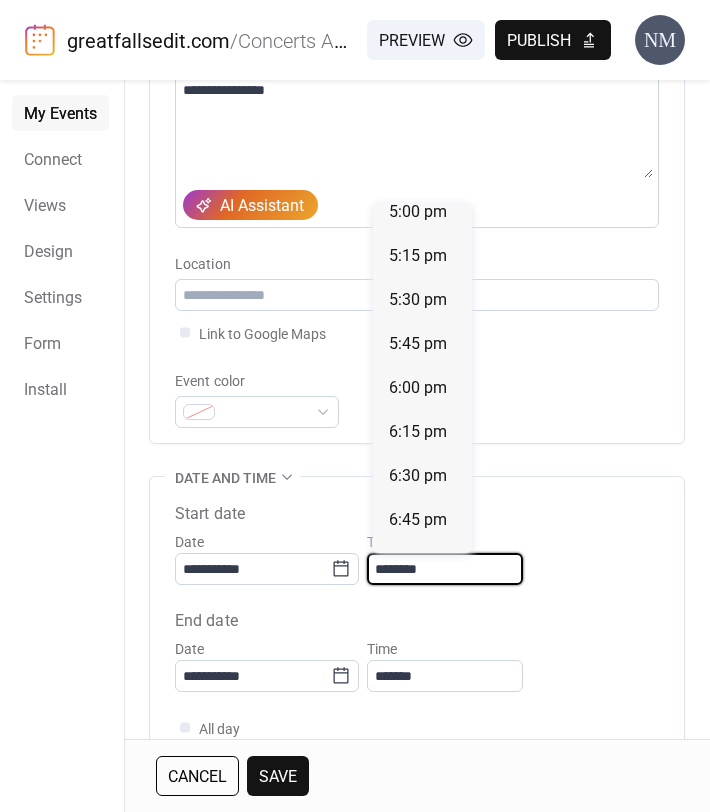 scroll, scrollTop: 3083, scrollLeft: 0, axis: vertical 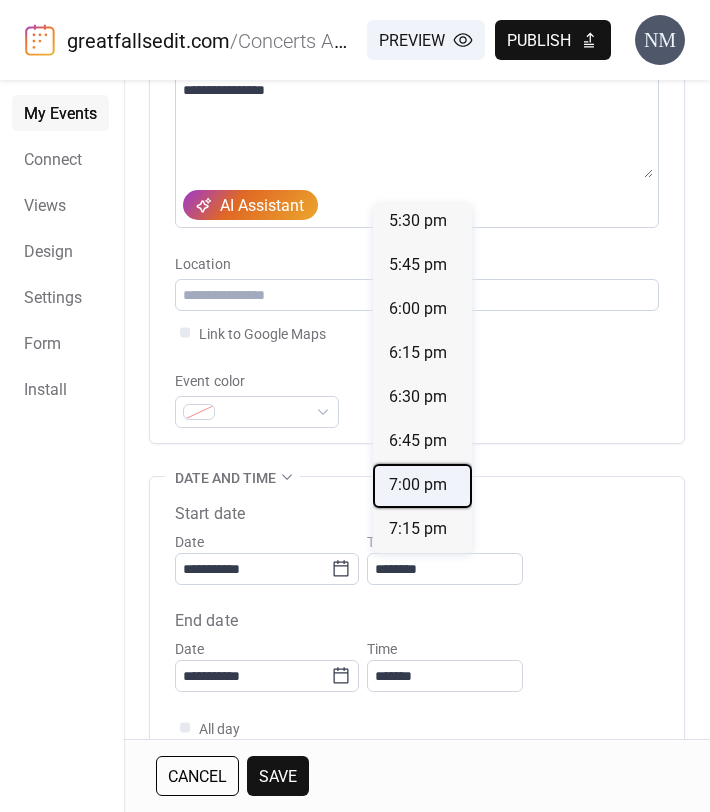 click on "7:00 pm" at bounding box center (418, 485) 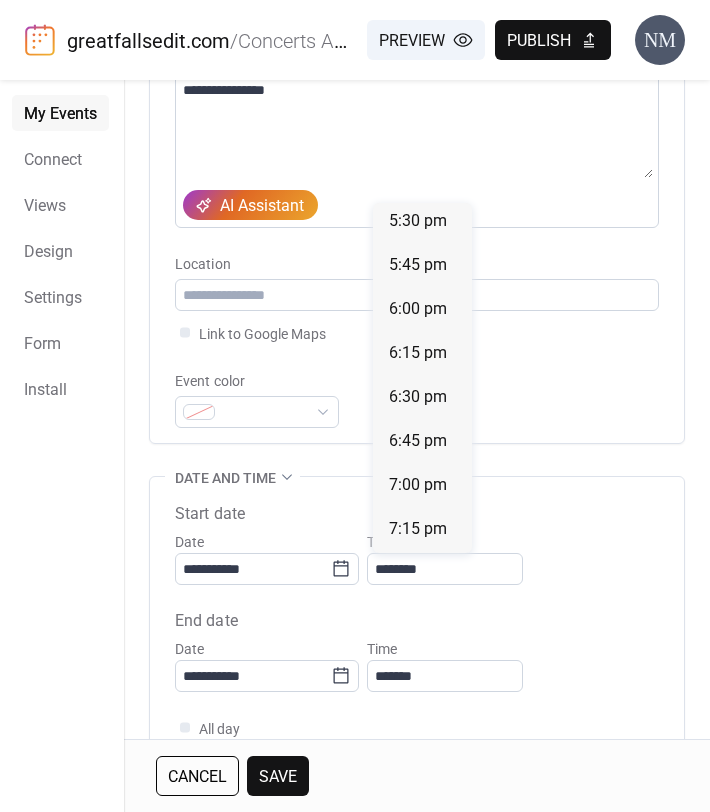 type on "*******" 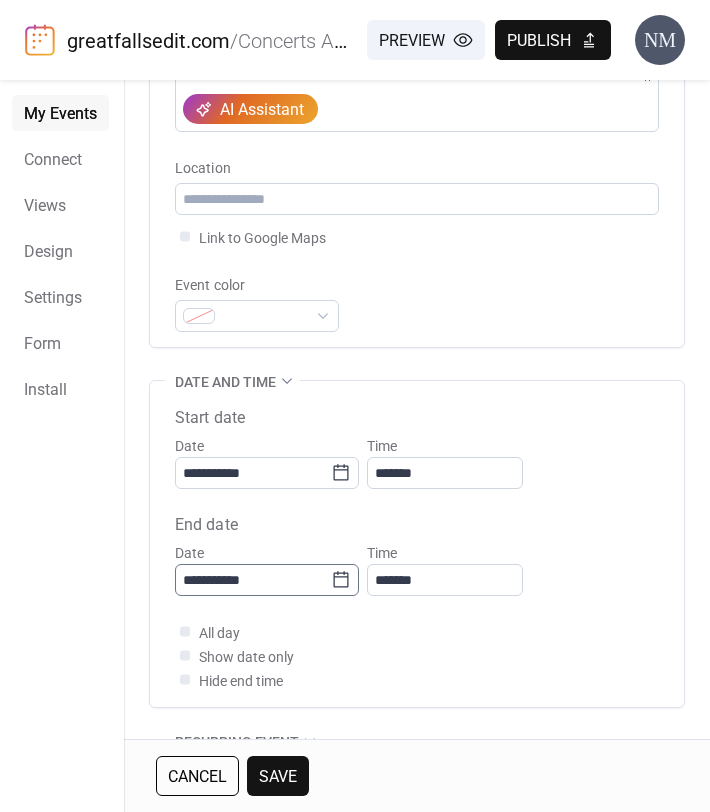 scroll, scrollTop: 392, scrollLeft: 0, axis: vertical 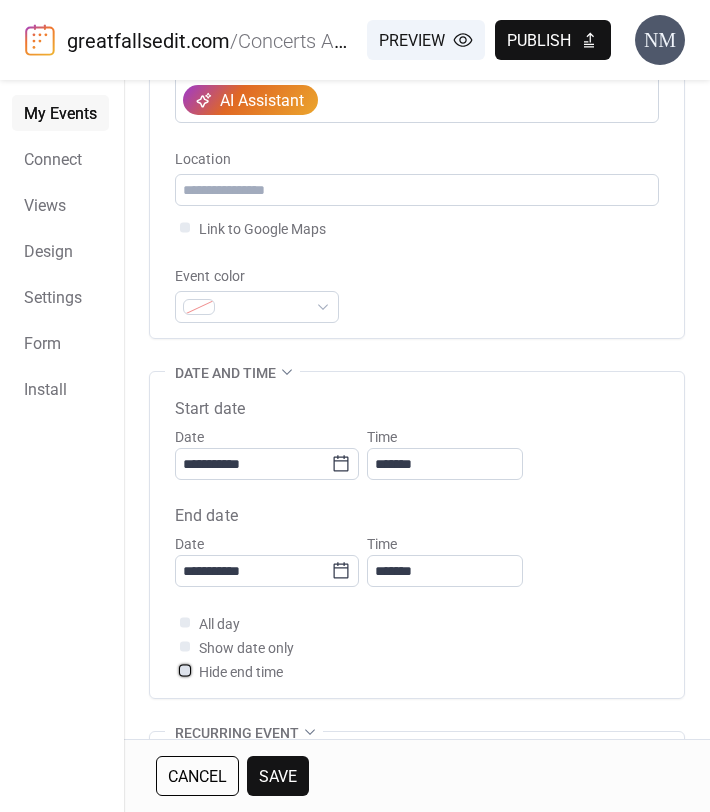 click at bounding box center [185, 670] 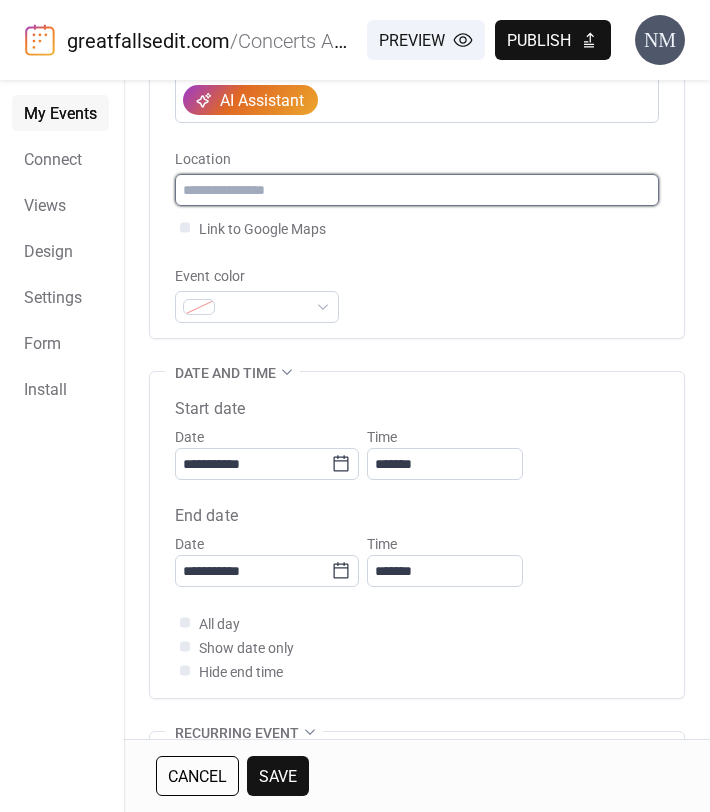 click at bounding box center [417, 190] 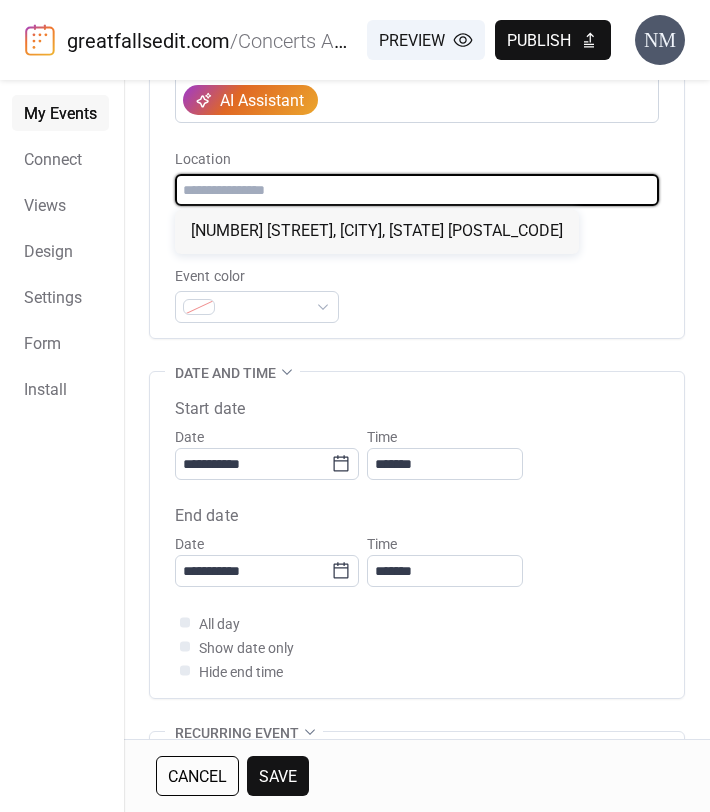paste on "**********" 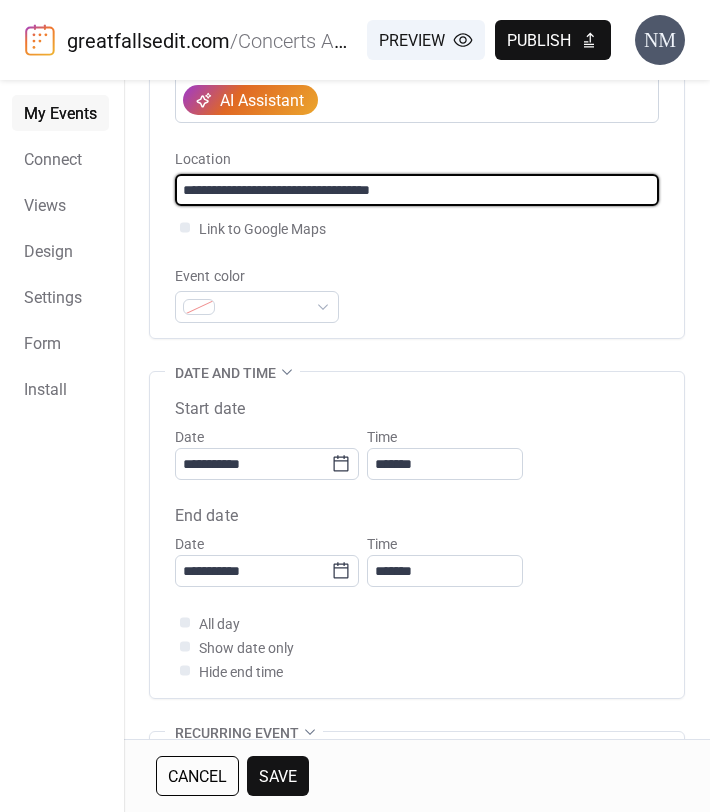 type on "**********" 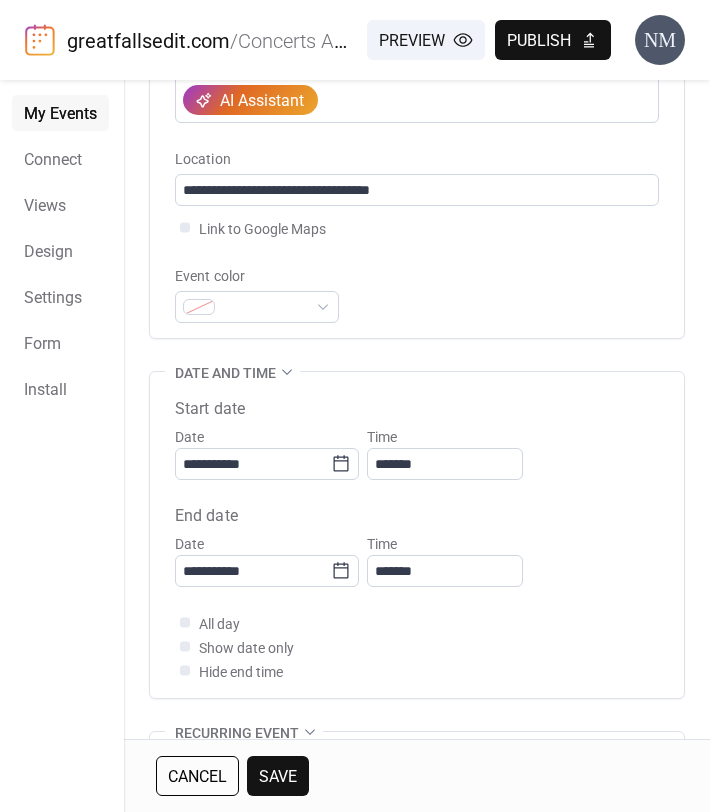click on "**********" at bounding box center [417, 74] 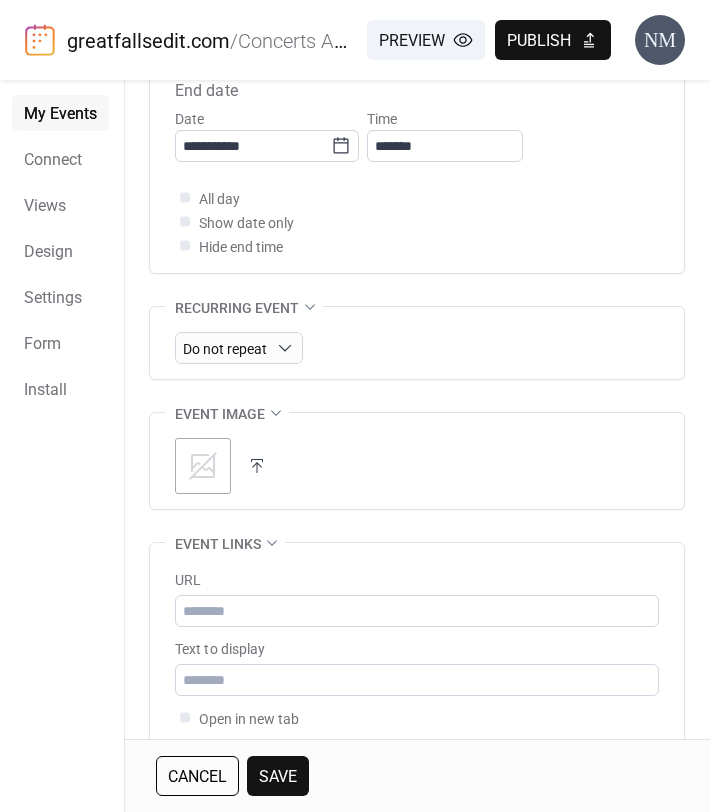 scroll, scrollTop: 832, scrollLeft: 0, axis: vertical 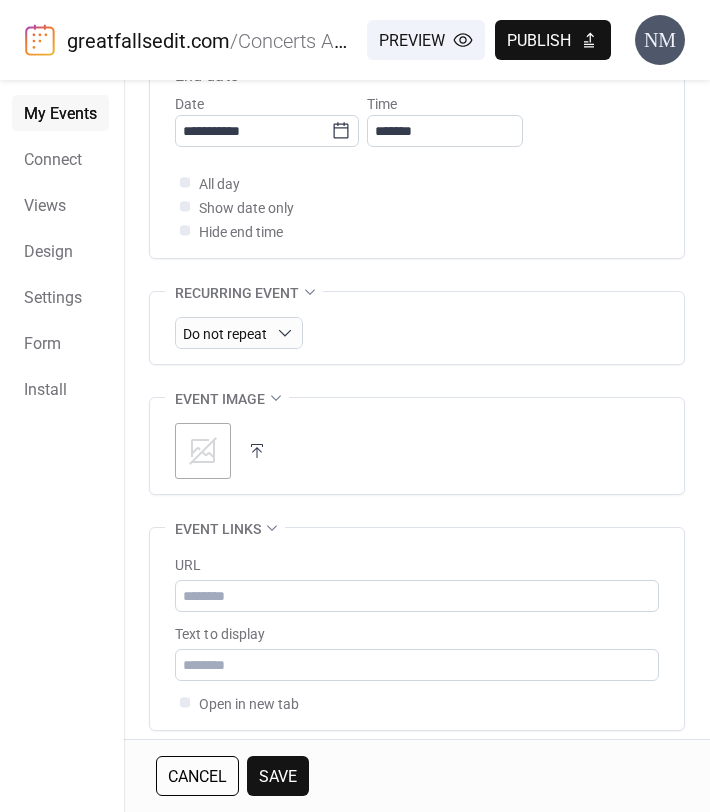 click 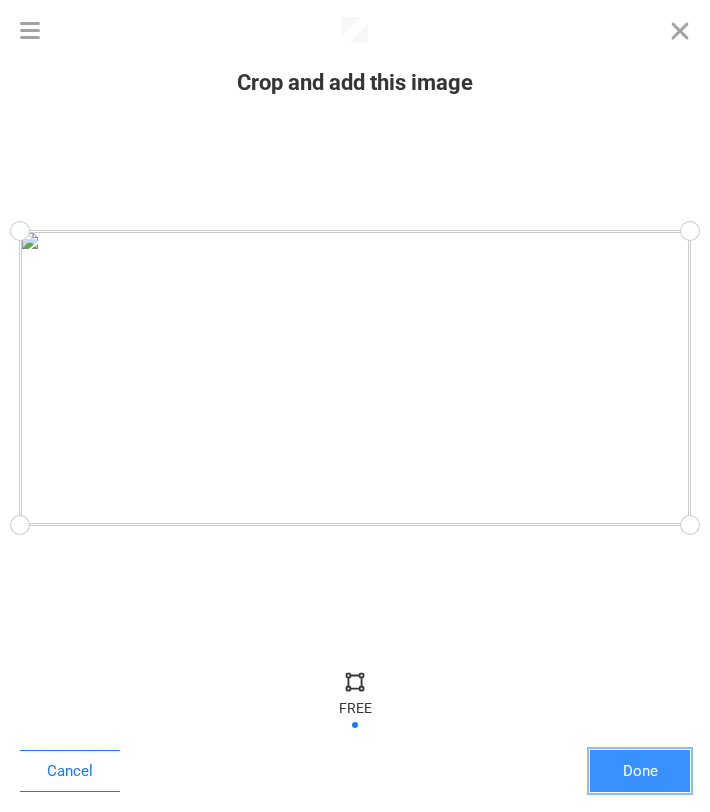 click on "Done" at bounding box center (640, 771) 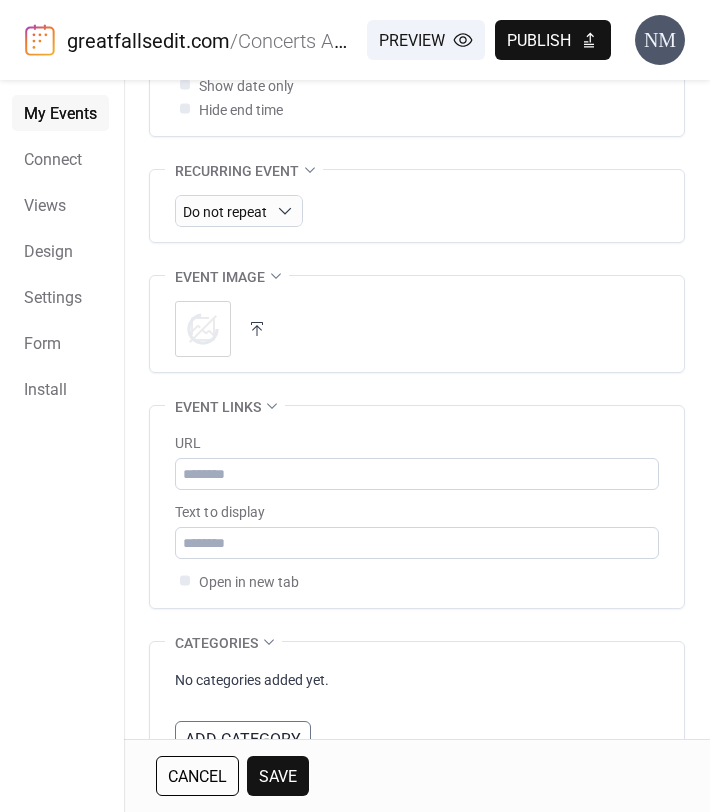 scroll, scrollTop: 955, scrollLeft: 0, axis: vertical 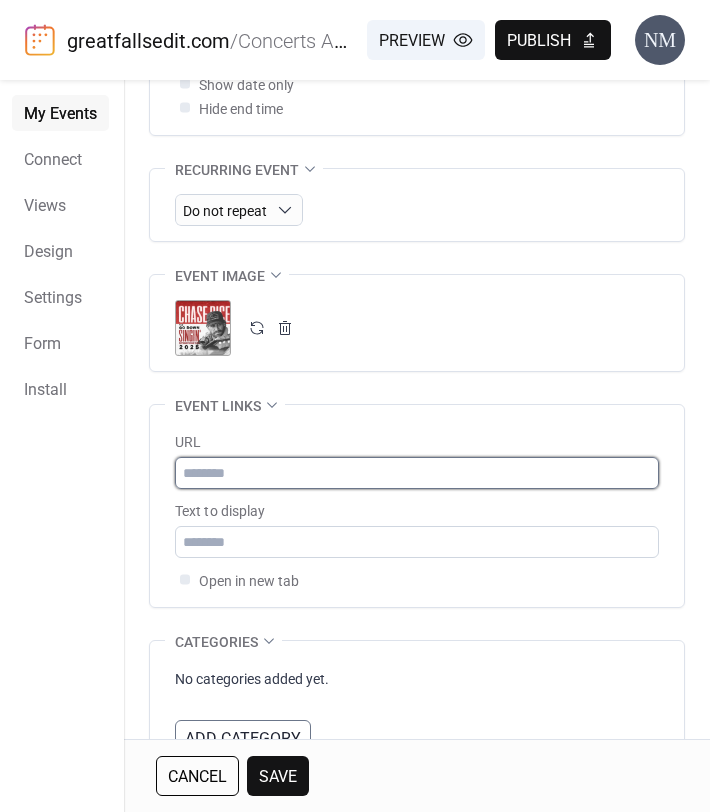 click at bounding box center [417, 473] 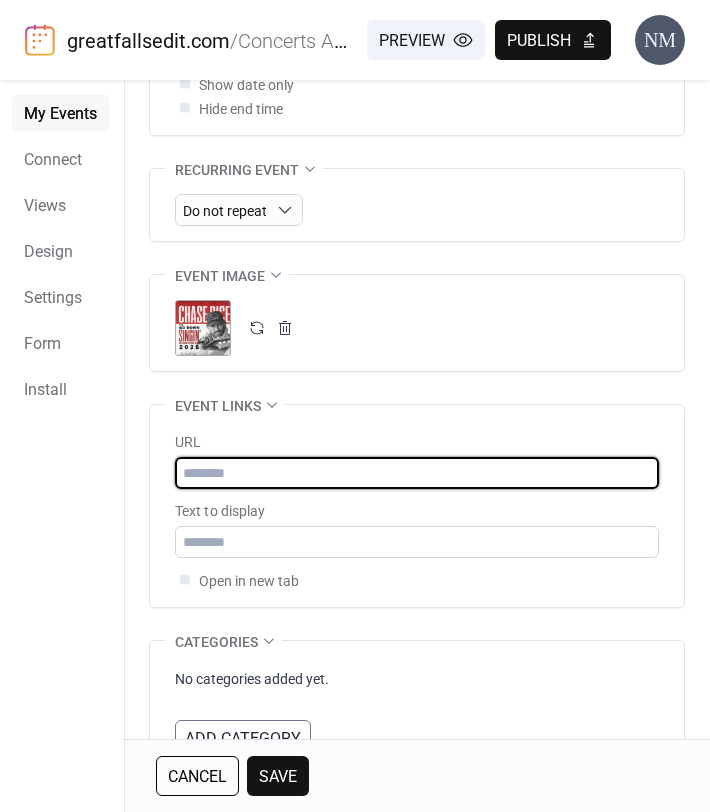paste on "**********" 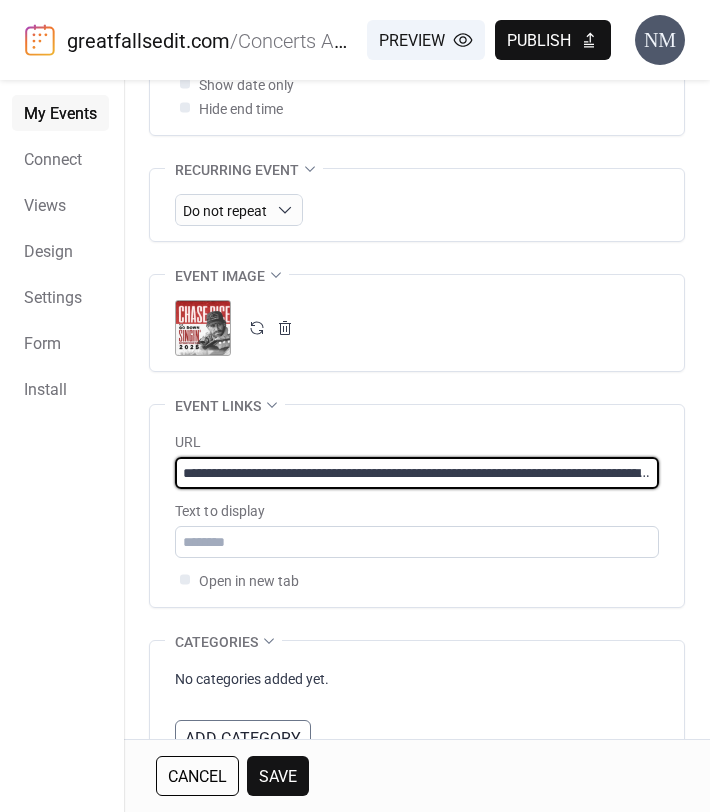 scroll, scrollTop: 0, scrollLeft: 1106, axis: horizontal 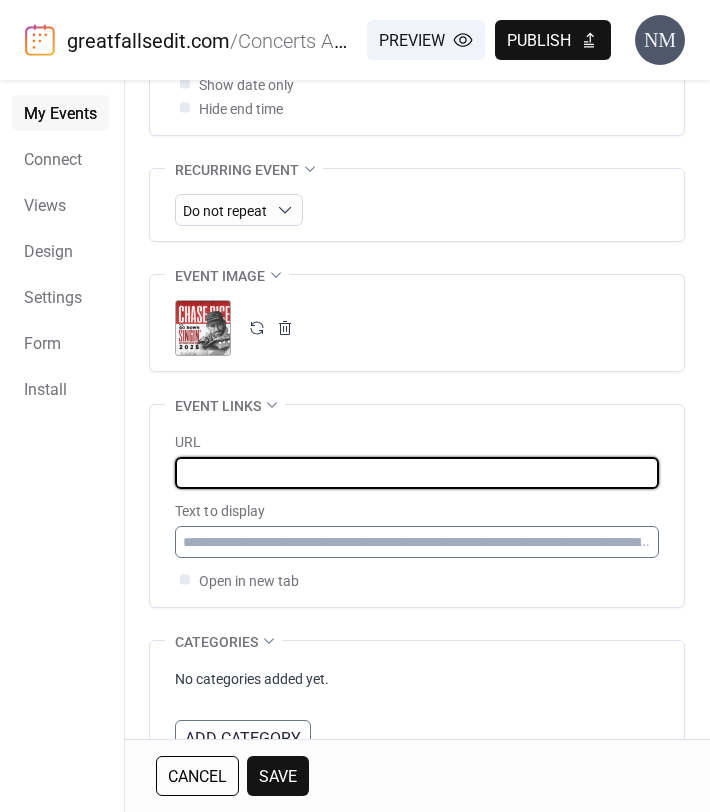 type on "**********" 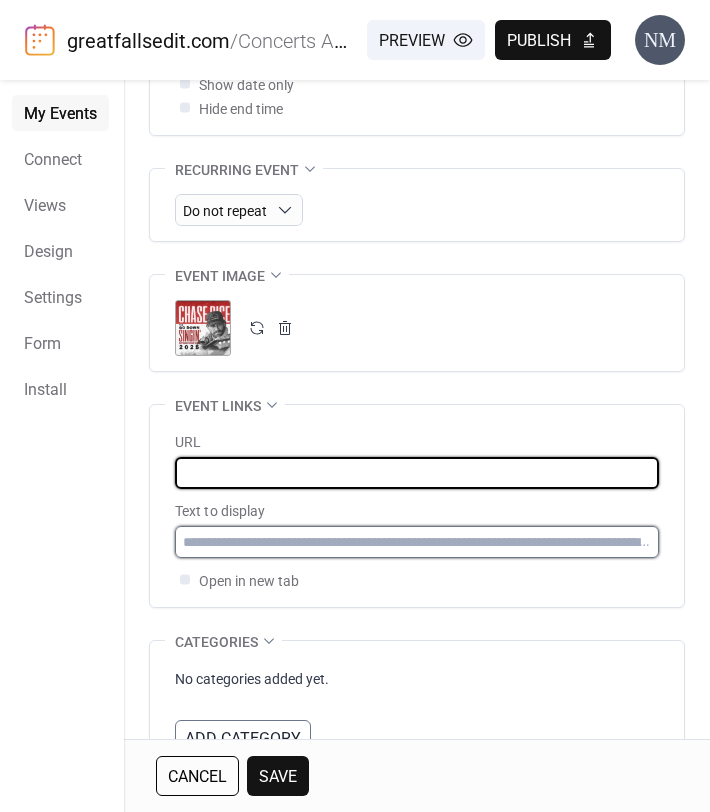 scroll, scrollTop: 0, scrollLeft: 0, axis: both 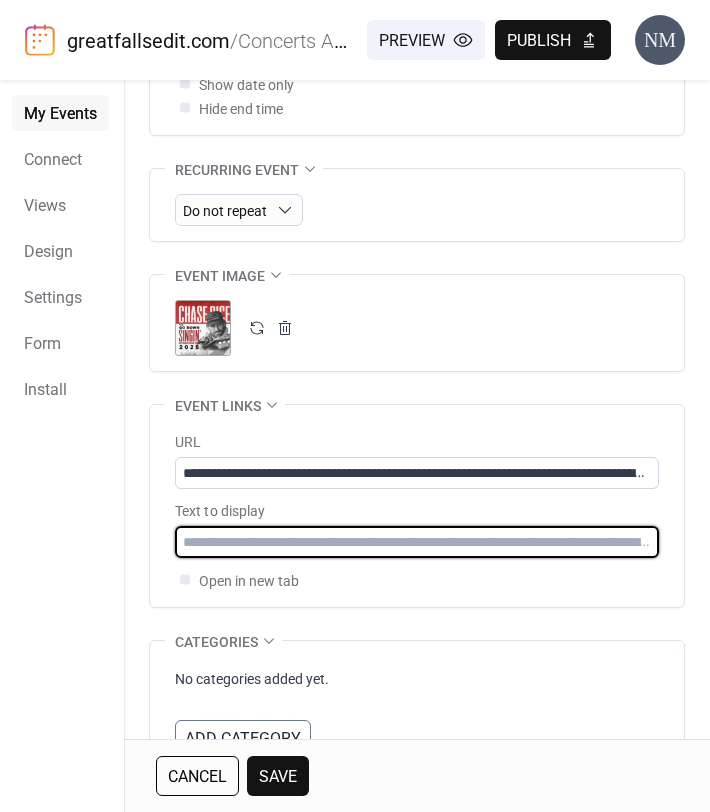 click at bounding box center [417, 542] 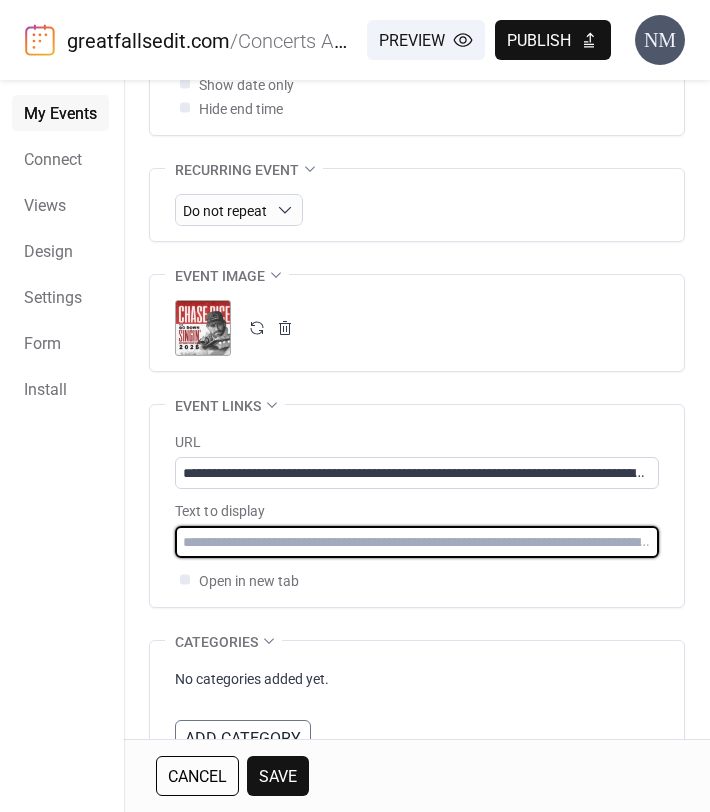 type on "**********" 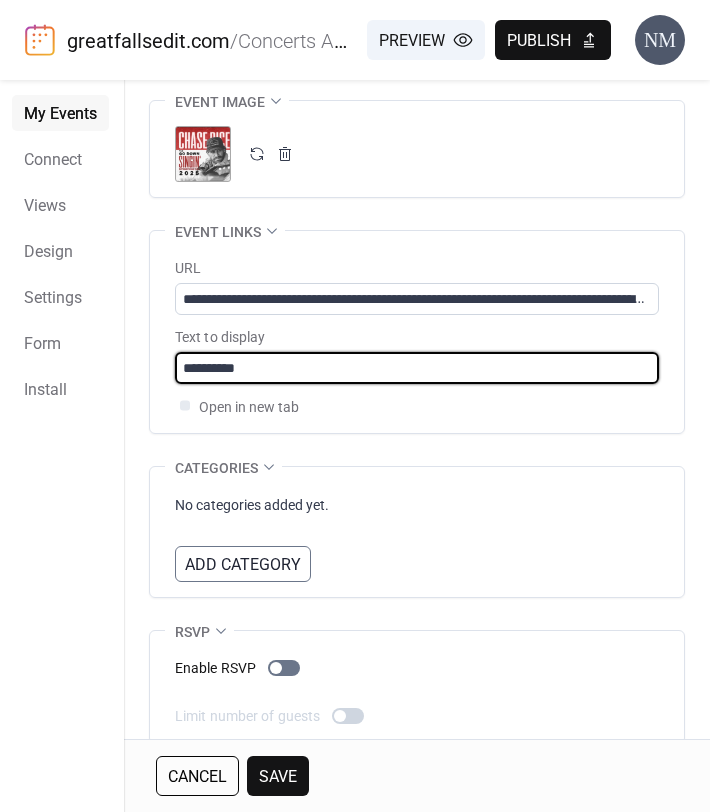 scroll, scrollTop: 1152, scrollLeft: 0, axis: vertical 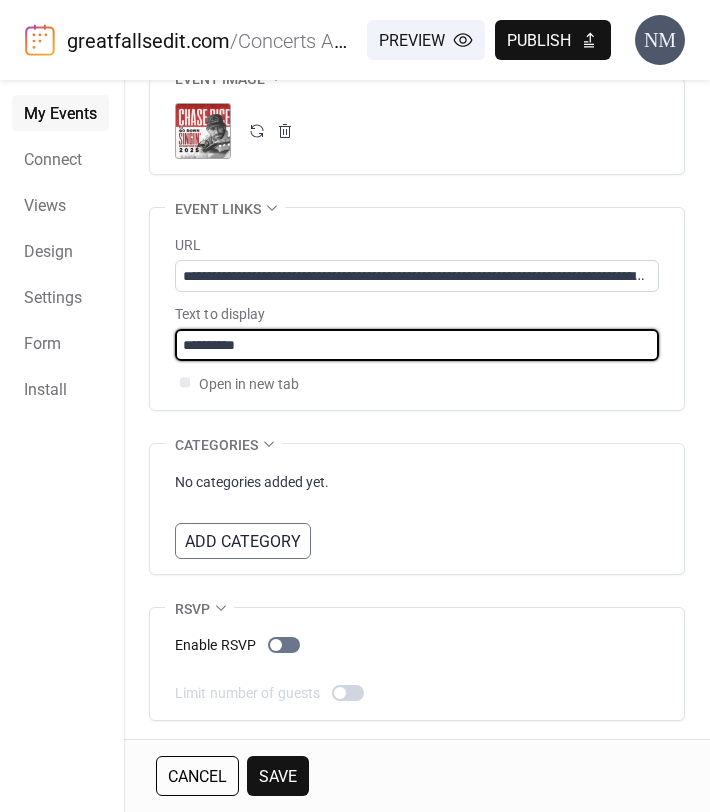 click on "Save" at bounding box center [278, 777] 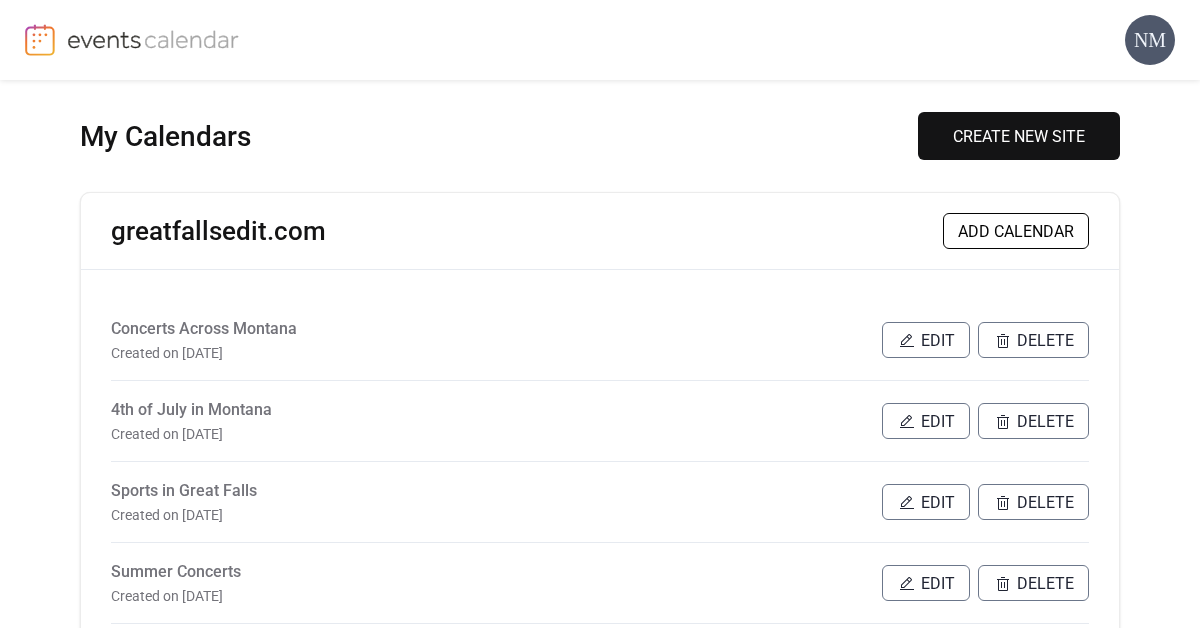 scroll, scrollTop: 0, scrollLeft: 0, axis: both 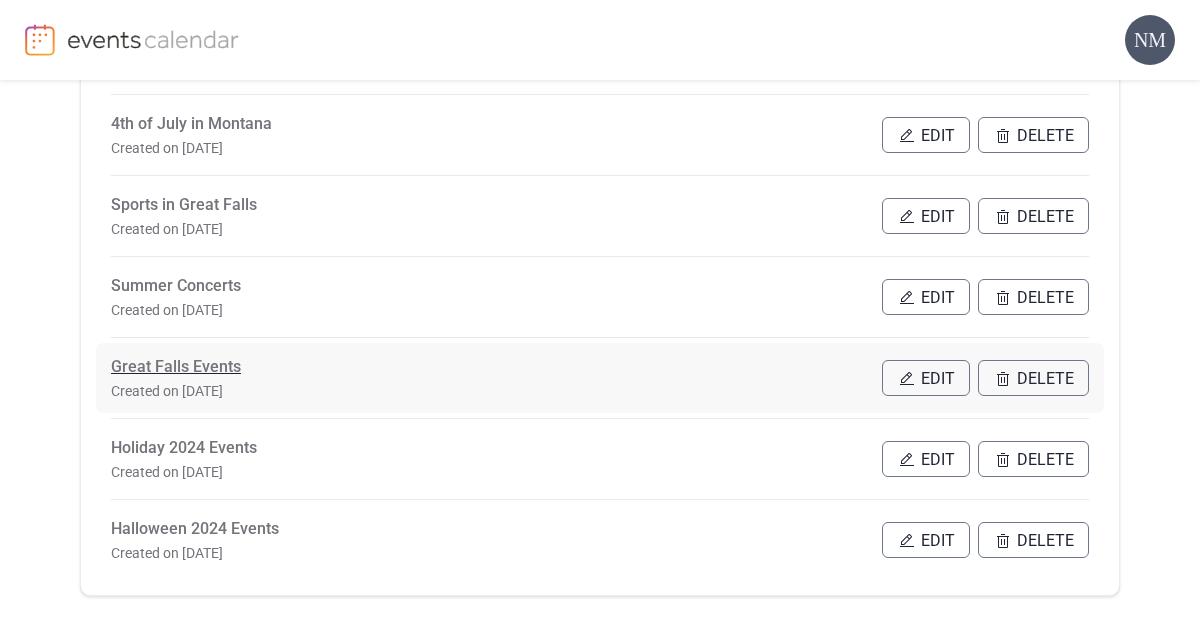 click on "Great Falls Events" at bounding box center (176, 367) 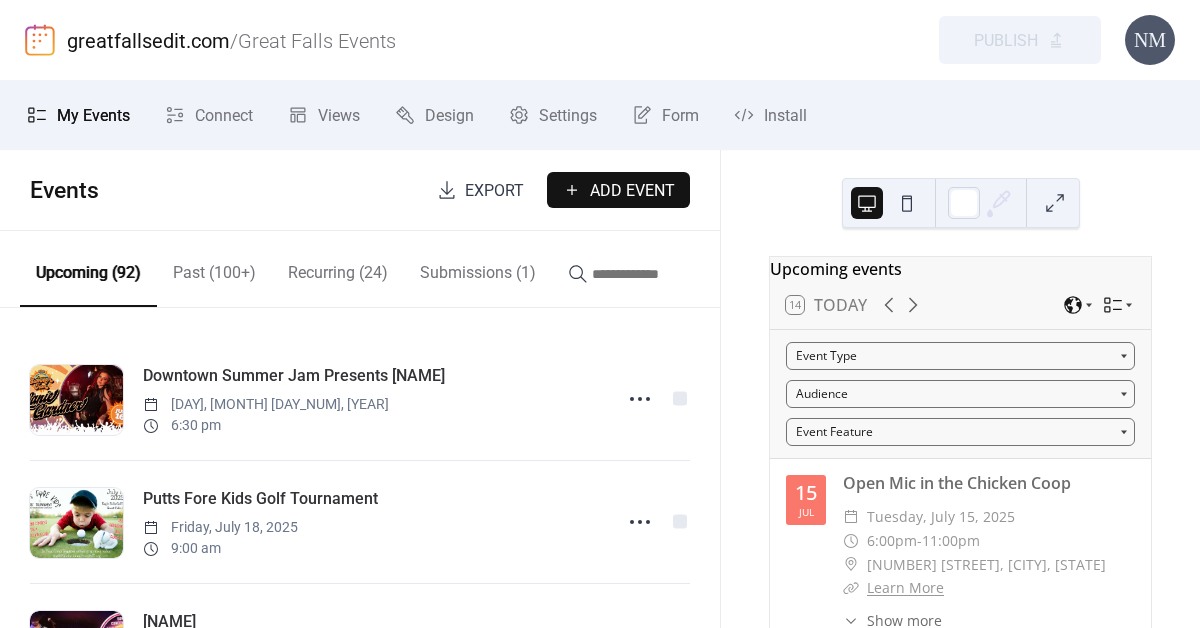 click on "Submissions (1)" at bounding box center (478, 268) 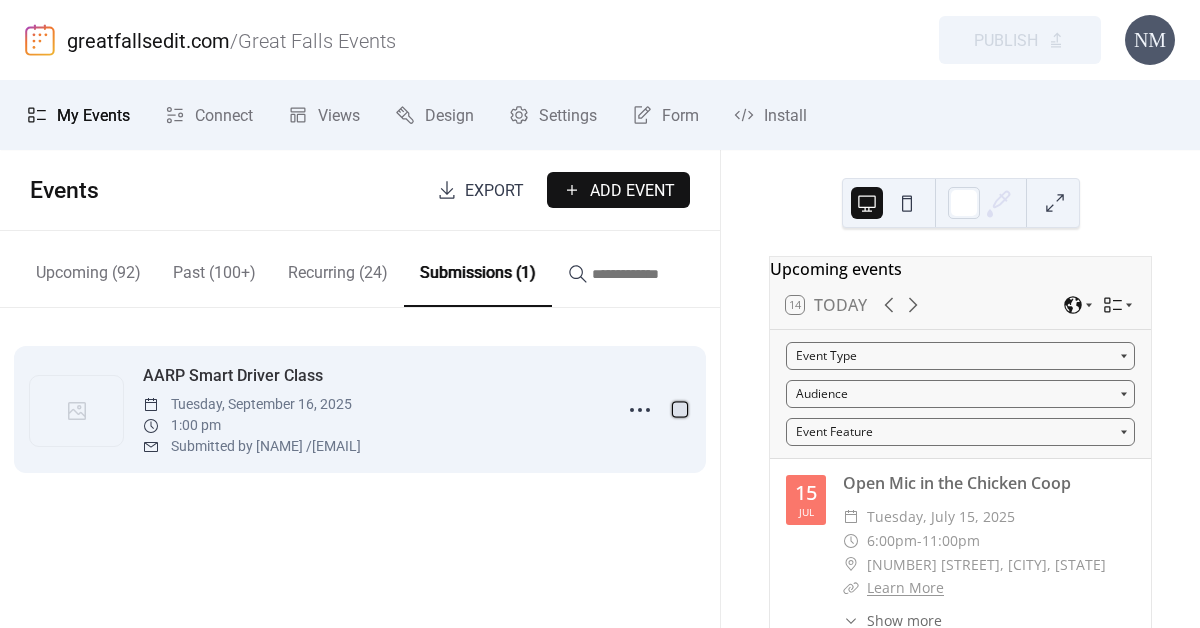 click at bounding box center (680, 409) 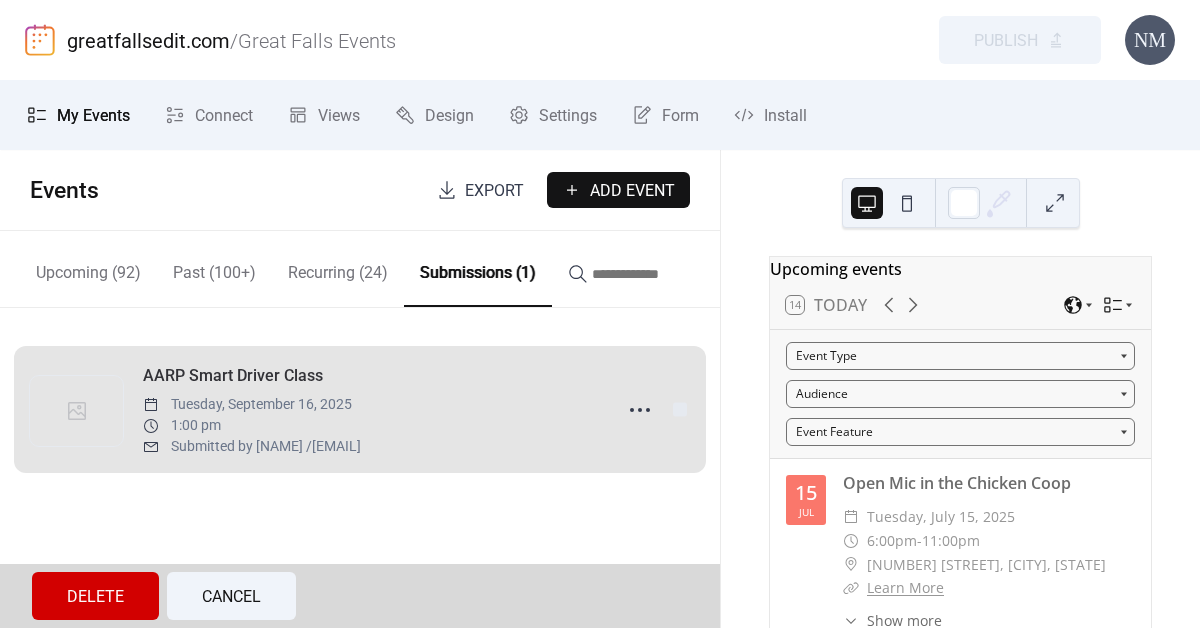 click on "AARP Smart Driver Class [DAY], [MONTH] [DAY_NUM], [YEAR] [TIME] Submitted by [NAME] / [EMAIL]" at bounding box center [360, 409] 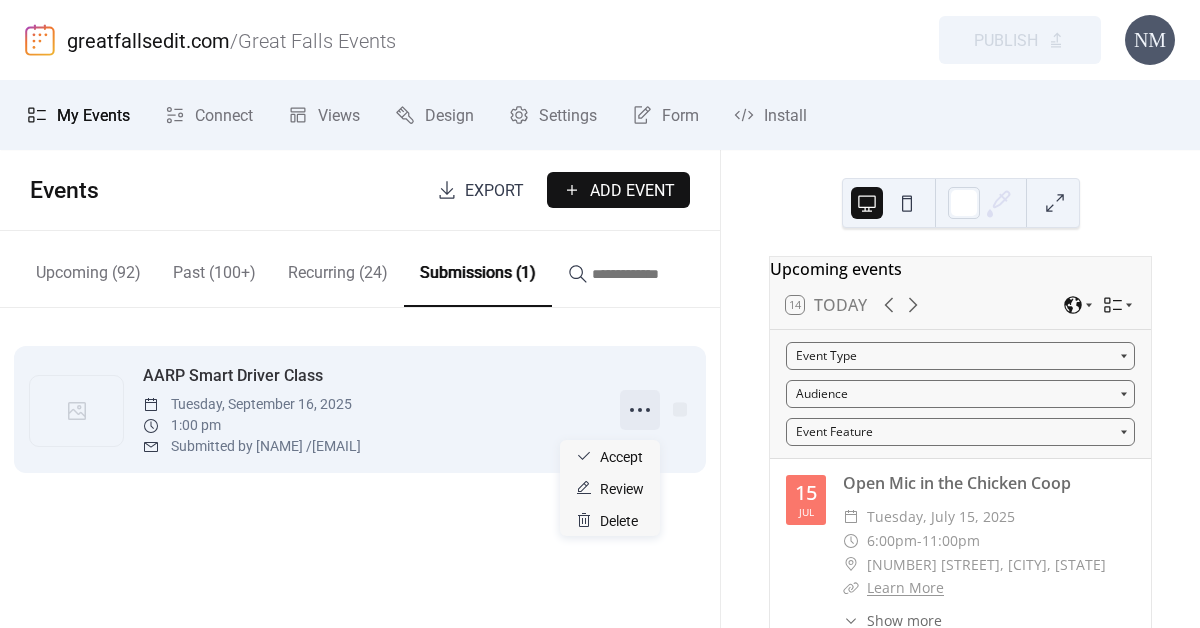 click 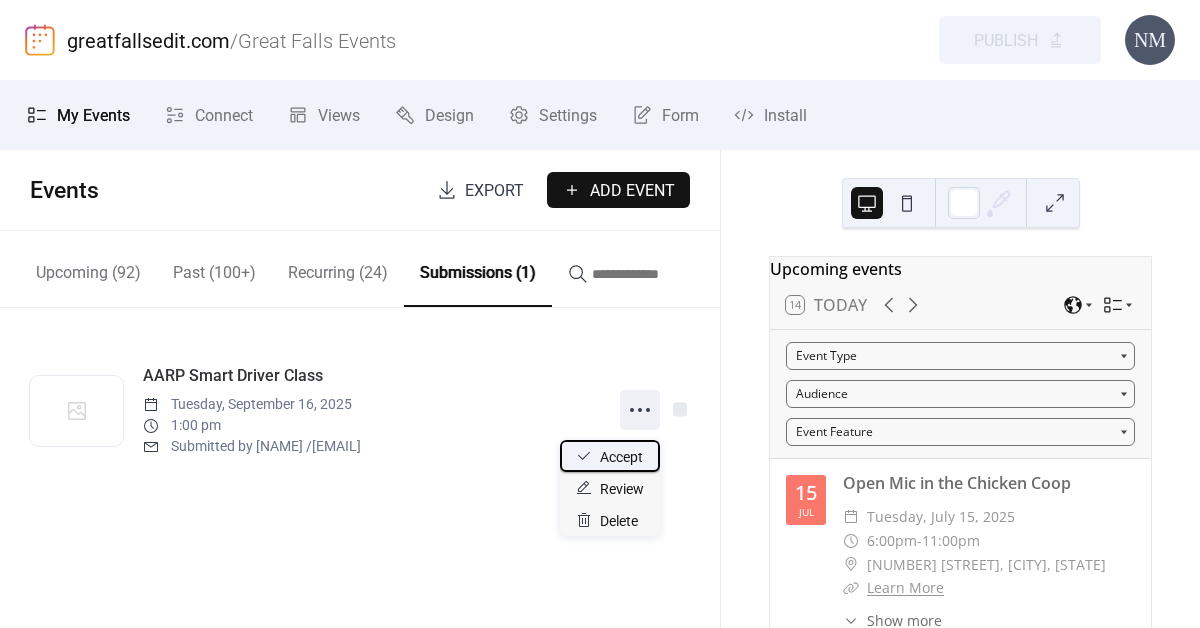 click on "Accept" at bounding box center [621, 457] 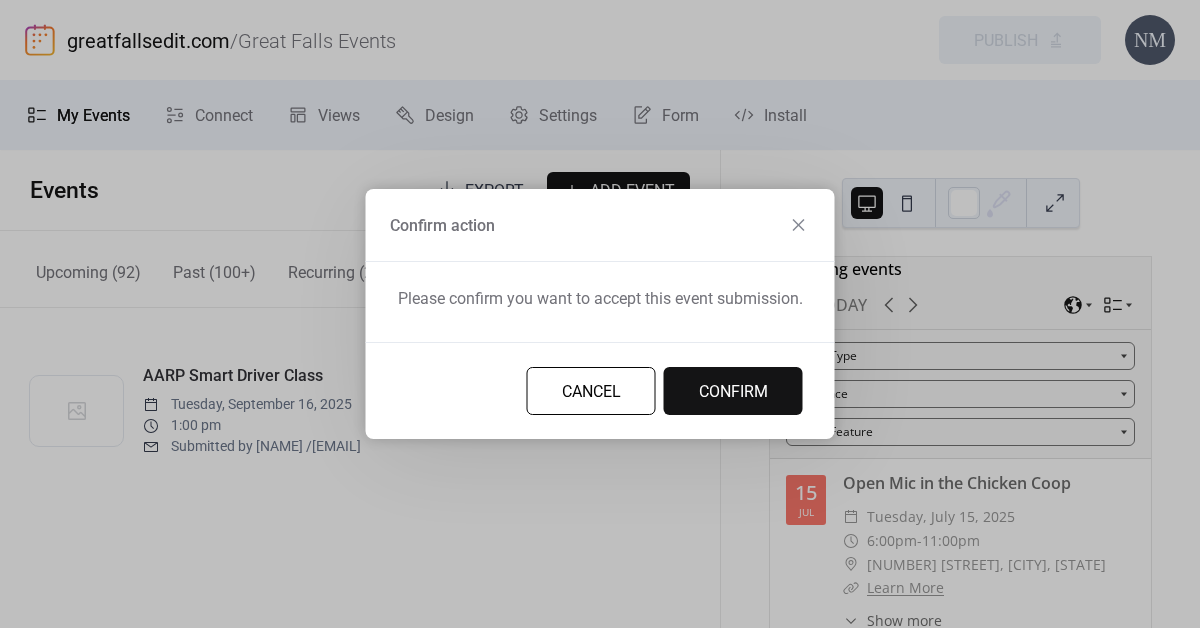 click on "Confirm" at bounding box center [733, 392] 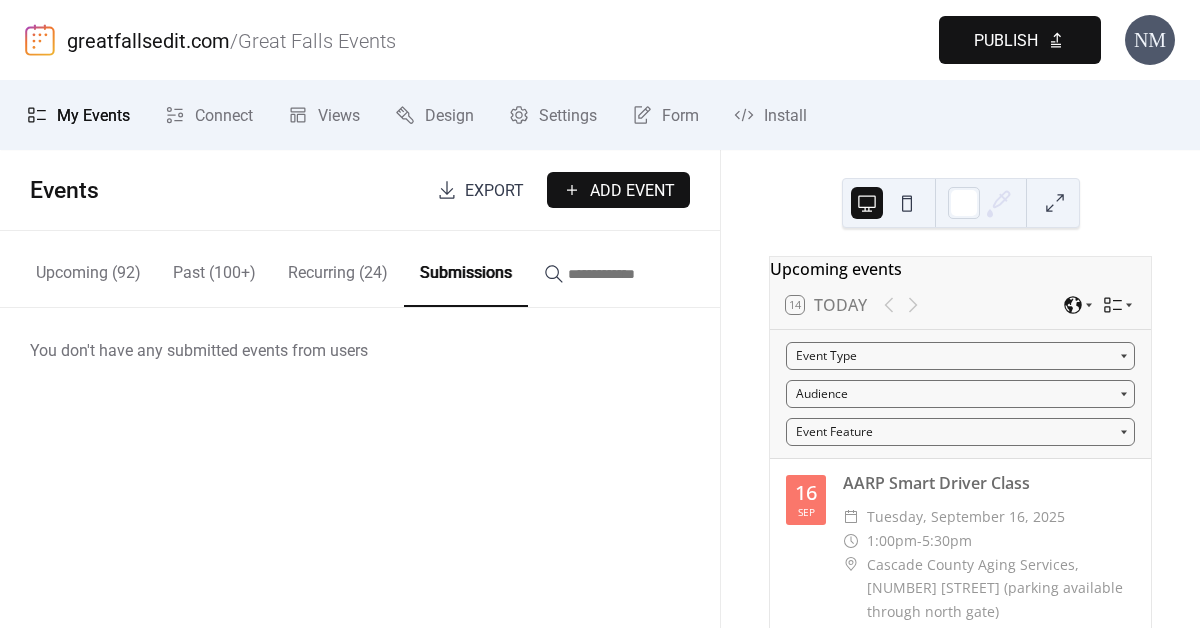 click on "Publish" at bounding box center [1006, 41] 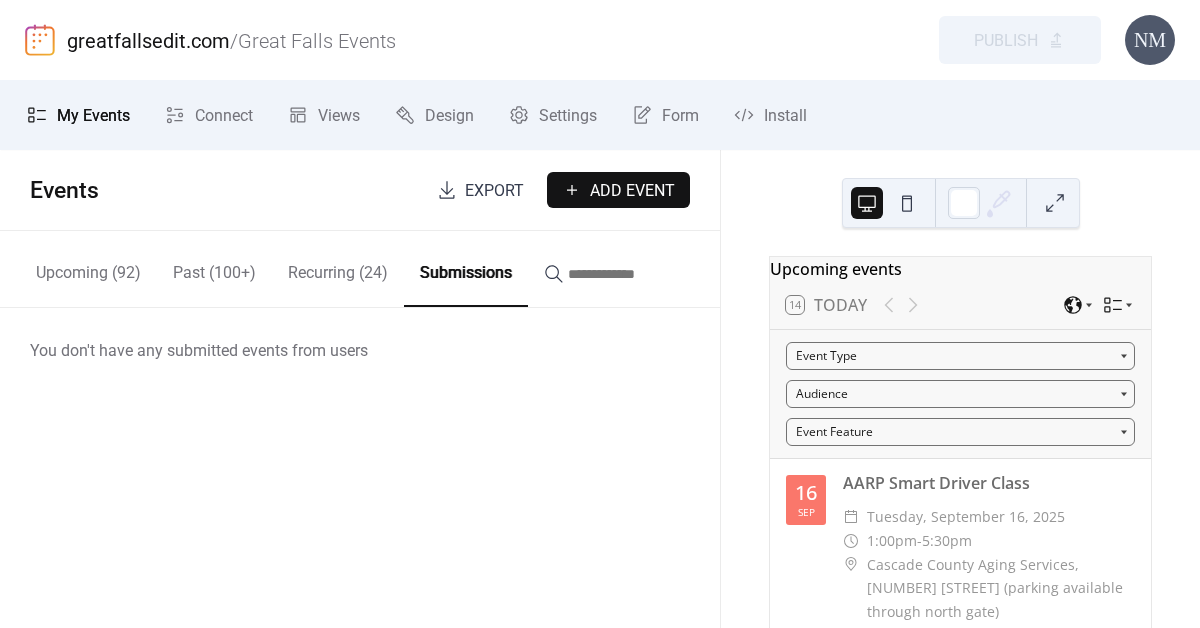 click on "Upcoming (92)" at bounding box center [88, 268] 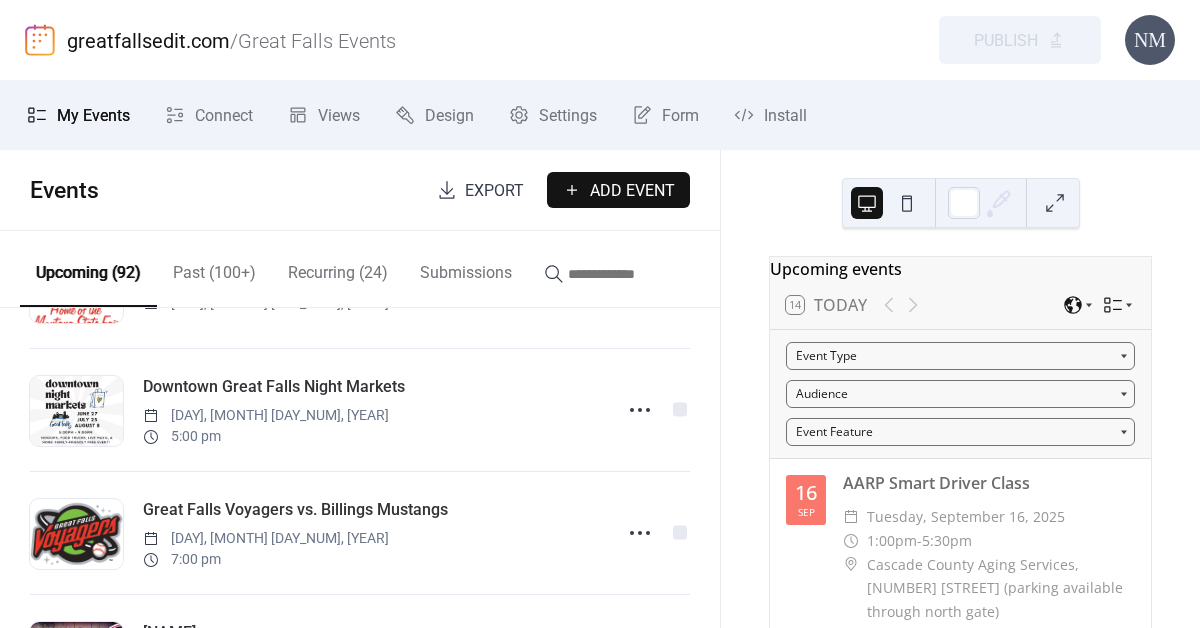 scroll, scrollTop: 1258, scrollLeft: 0, axis: vertical 